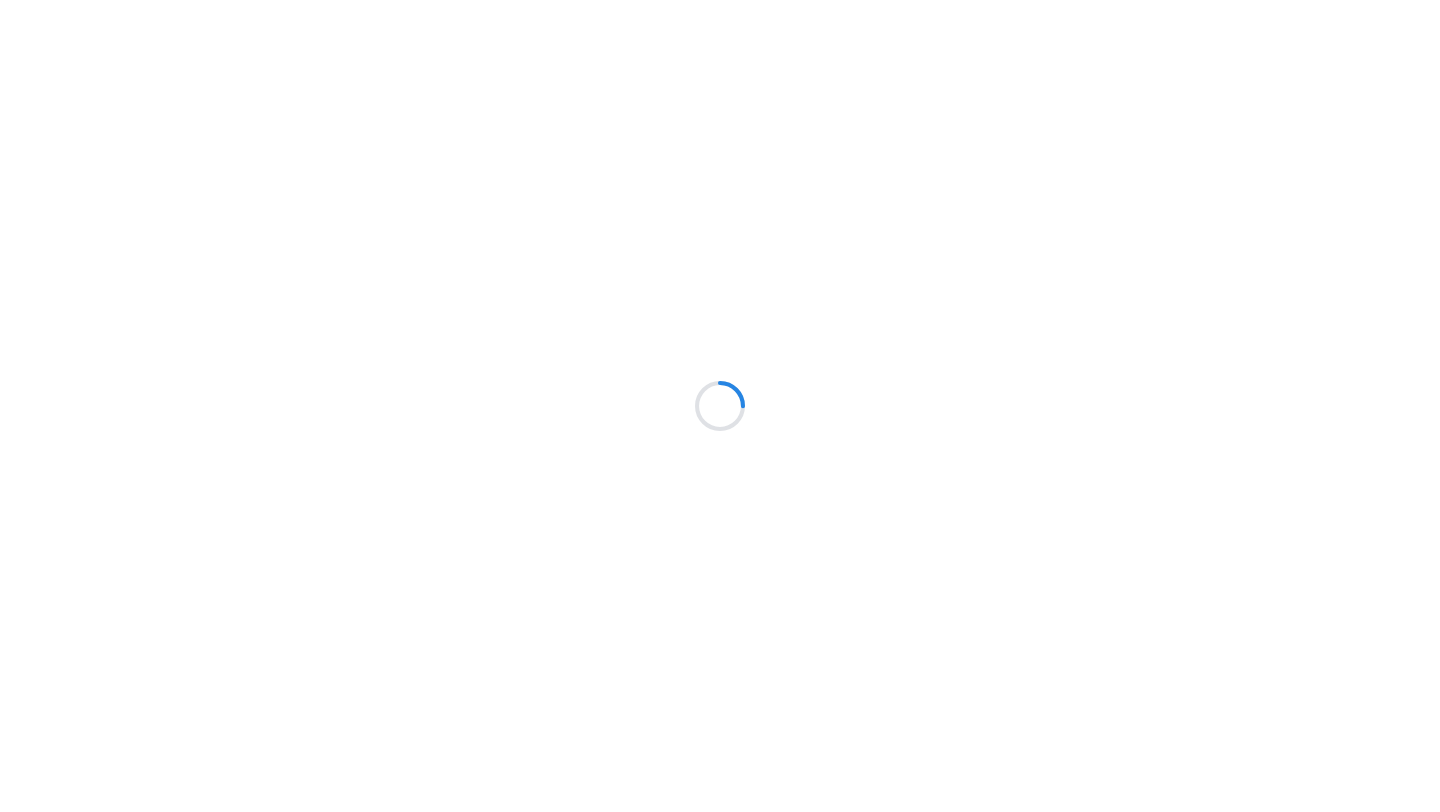 scroll, scrollTop: 0, scrollLeft: 0, axis: both 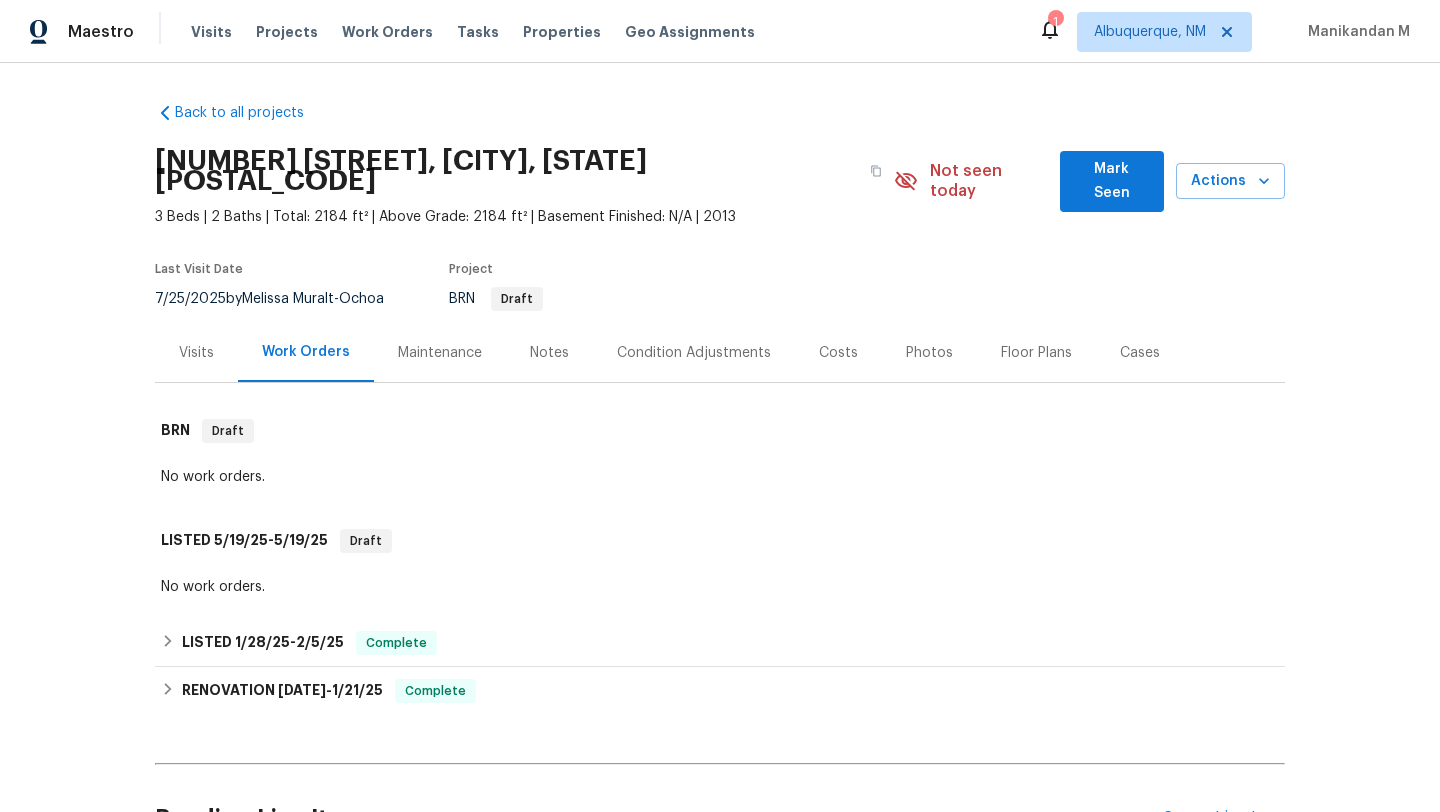 click on "Visits" at bounding box center [196, 353] 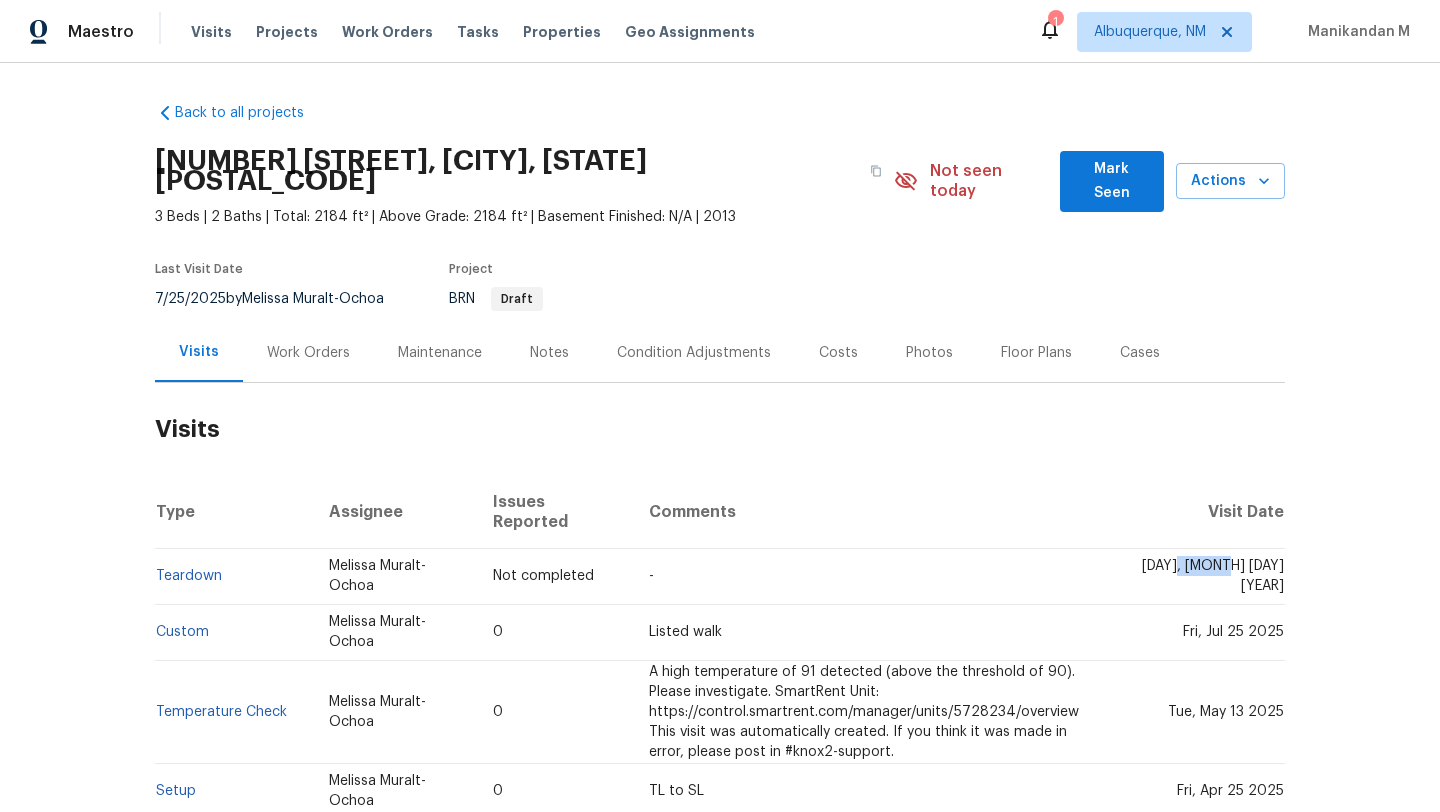 drag, startPoint x: 1198, startPoint y: 542, endPoint x: 1242, endPoint y: 542, distance: 44 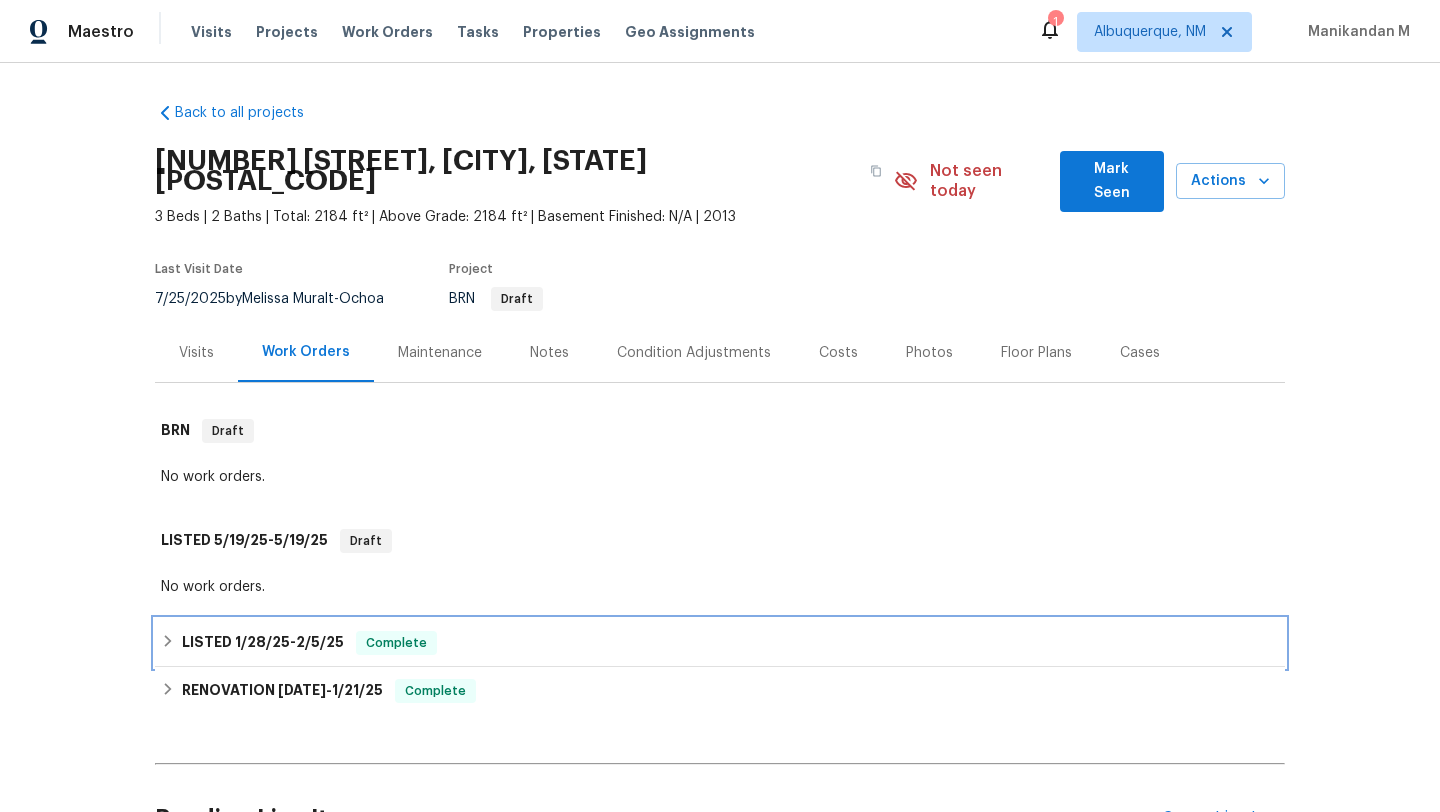 click on "1/28/25" at bounding box center (262, 642) 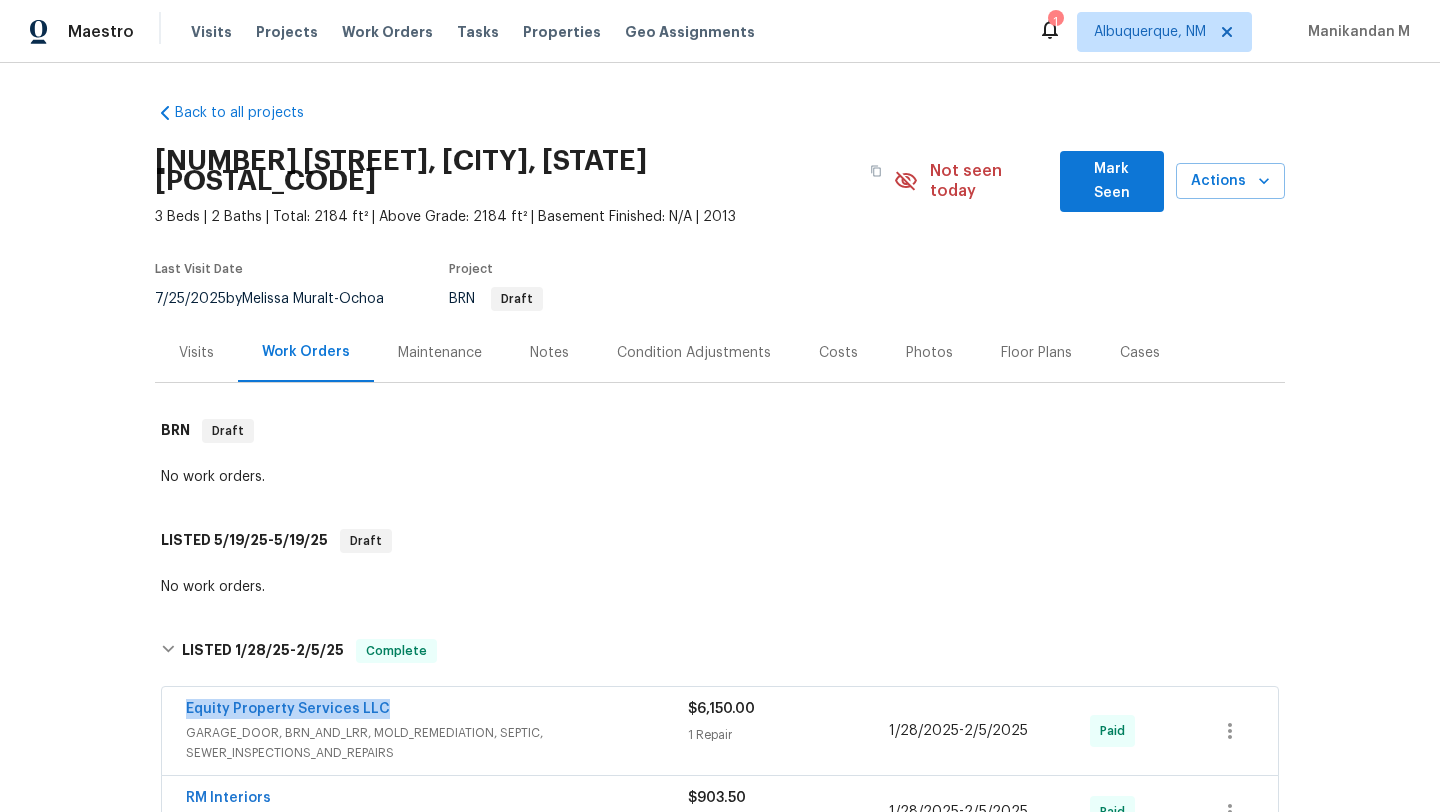 copy on "Equity Property Services LLC" 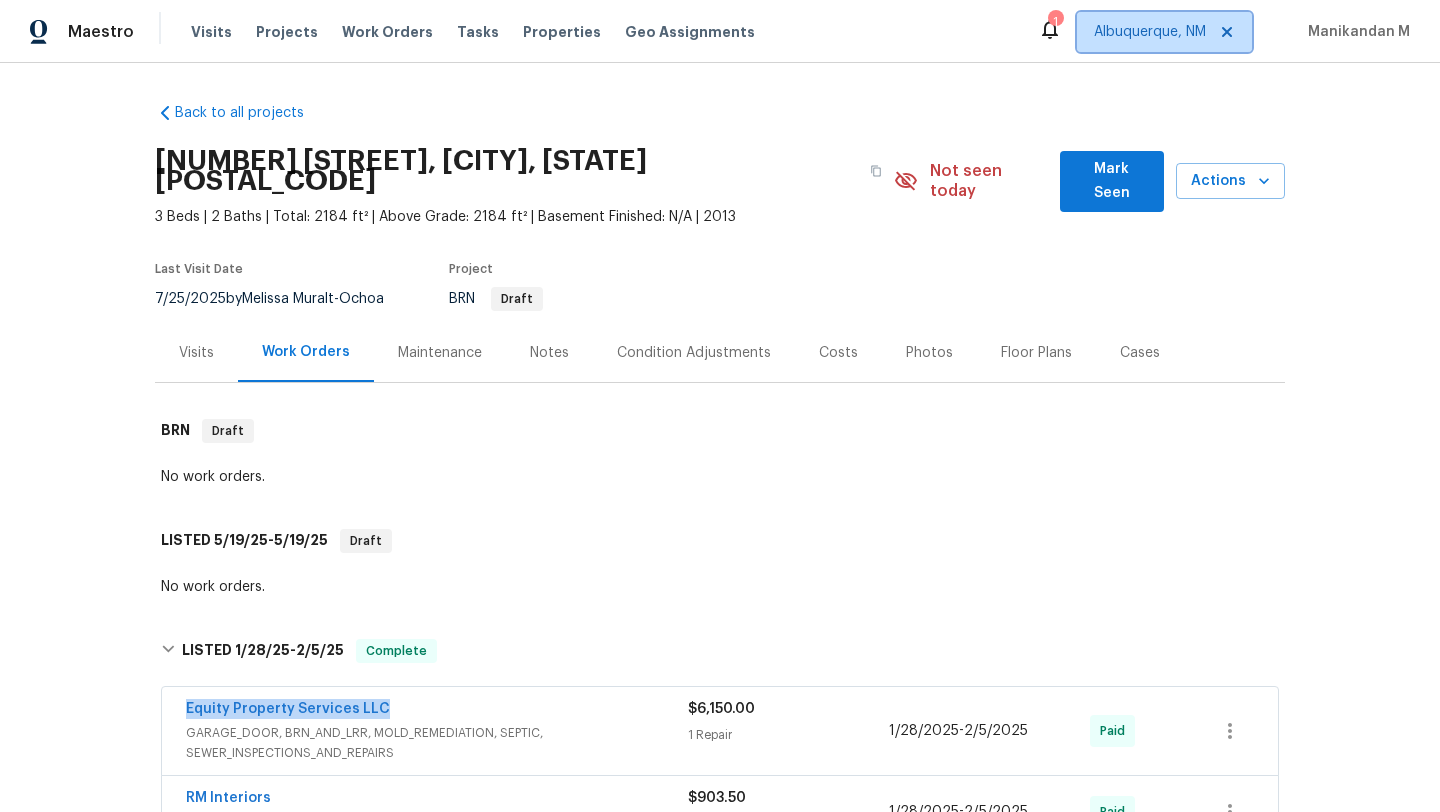 click 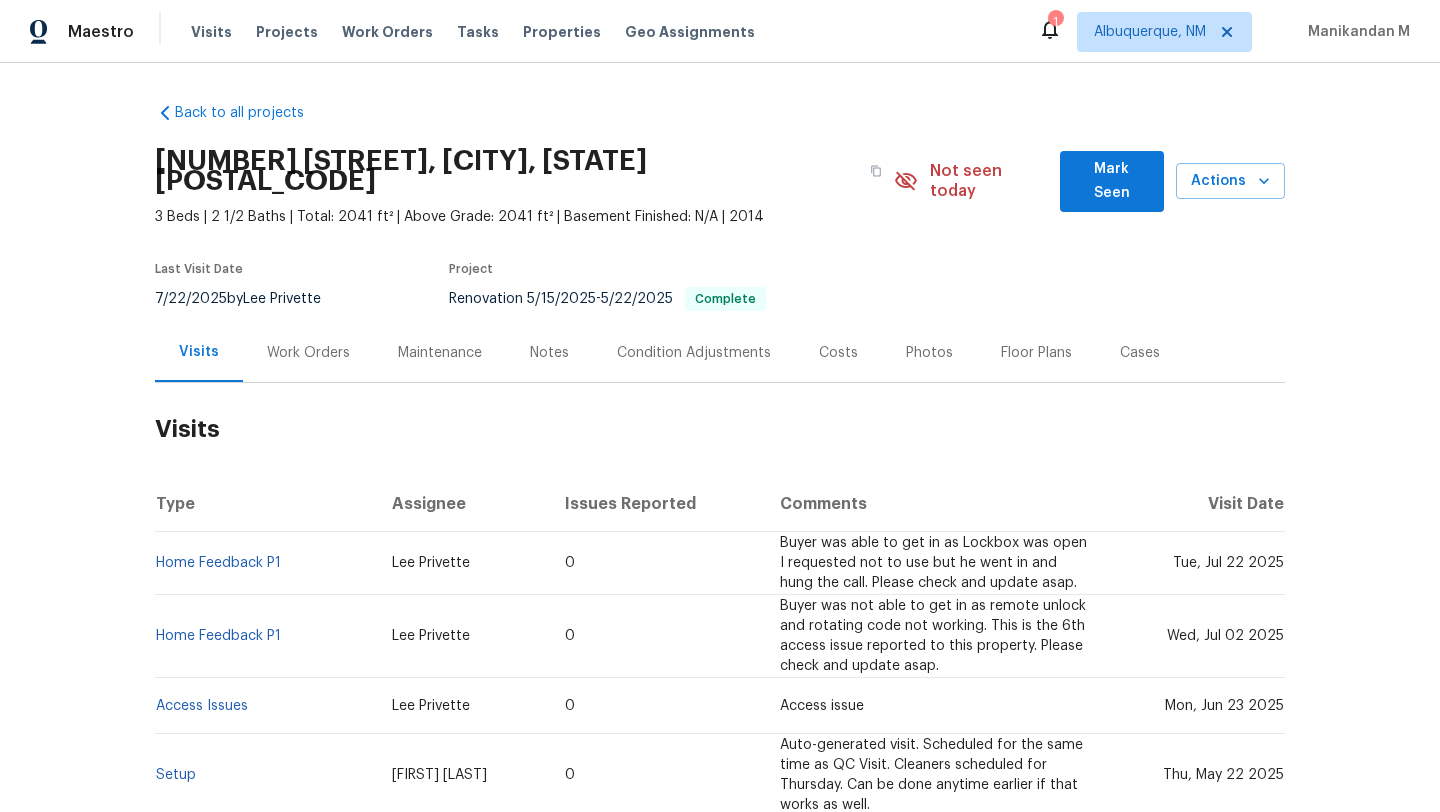 scroll, scrollTop: 0, scrollLeft: 0, axis: both 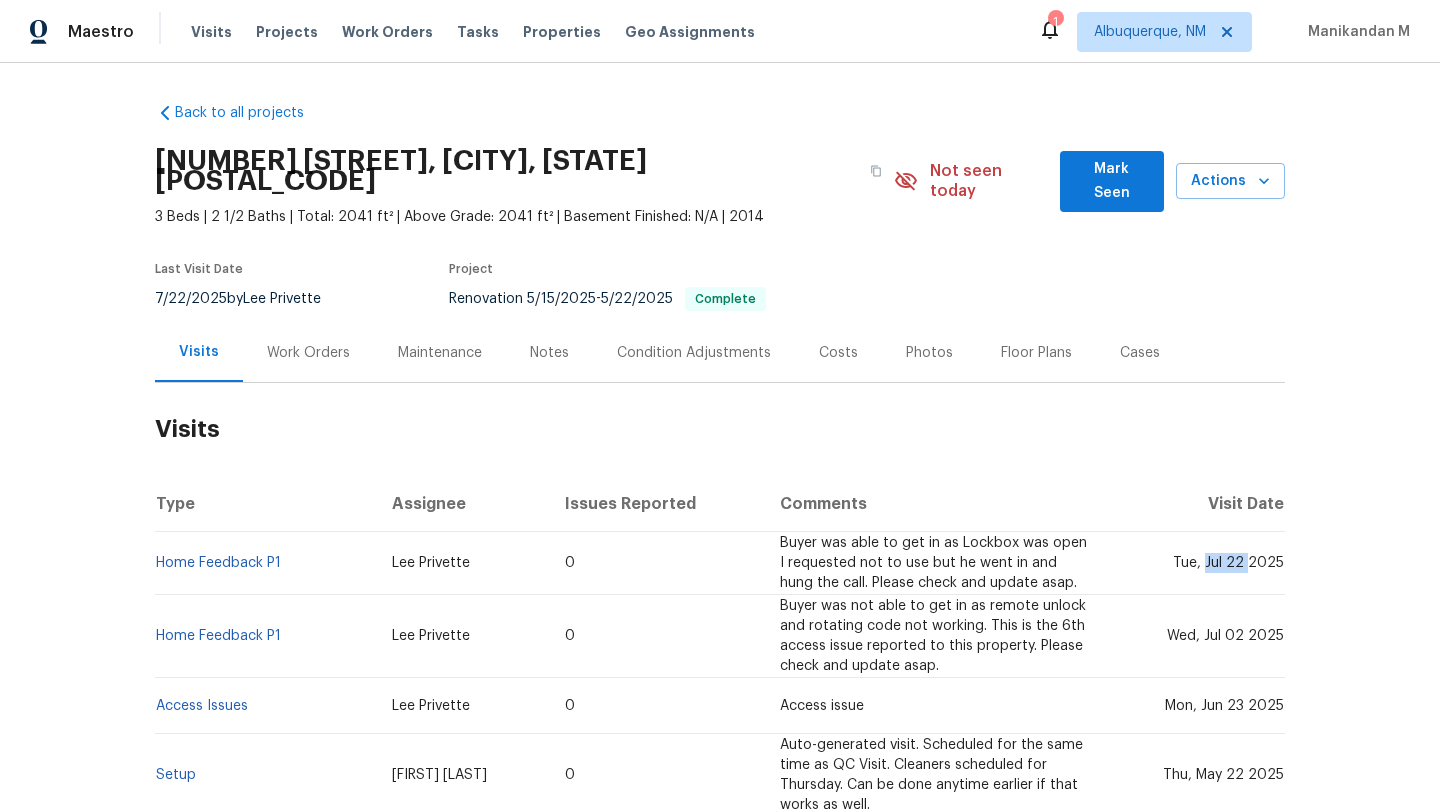 drag, startPoint x: 1203, startPoint y: 544, endPoint x: 1242, endPoint y: 546, distance: 39.051247 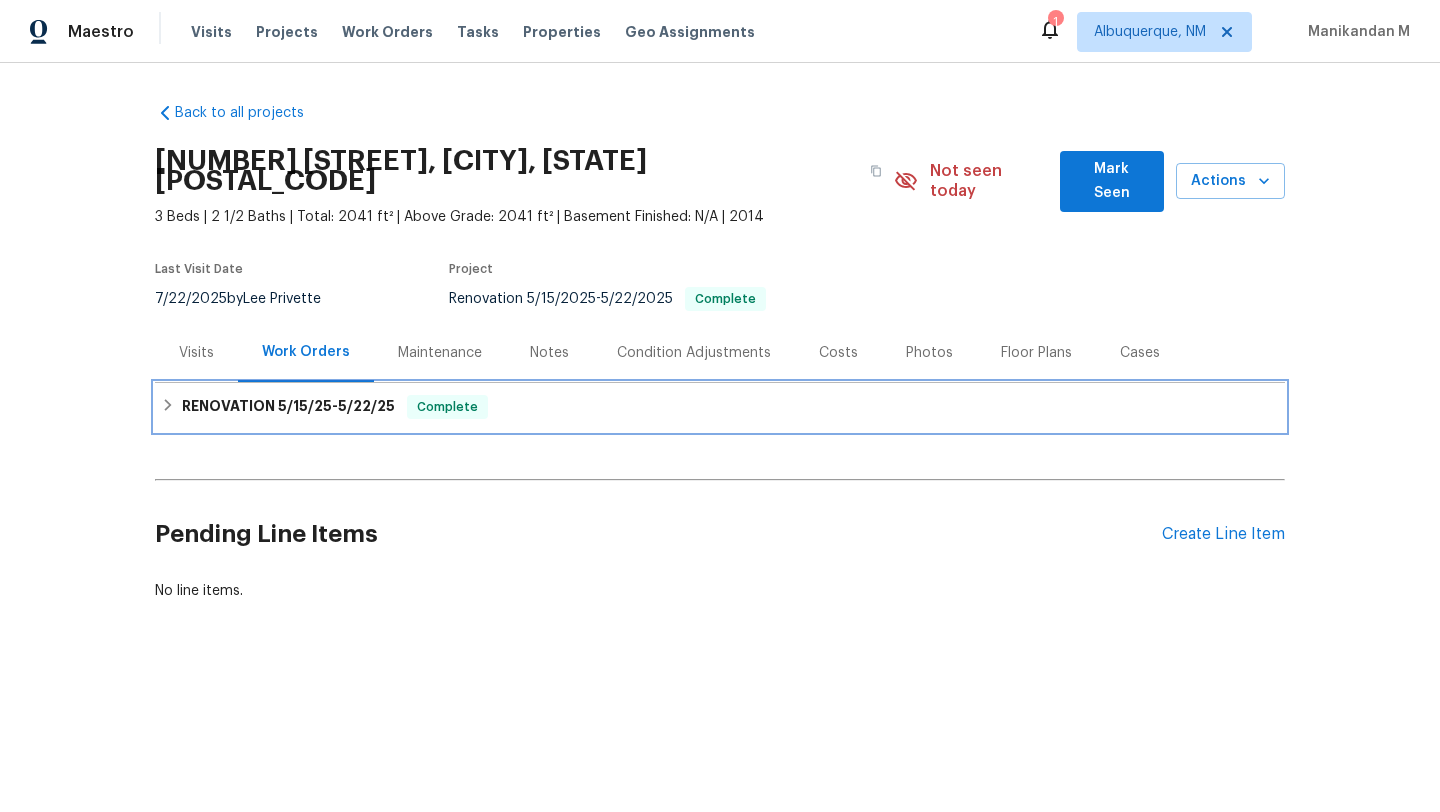 click on "RENOVATION   [DATE]  -  [DATE] Complete" at bounding box center (720, 407) 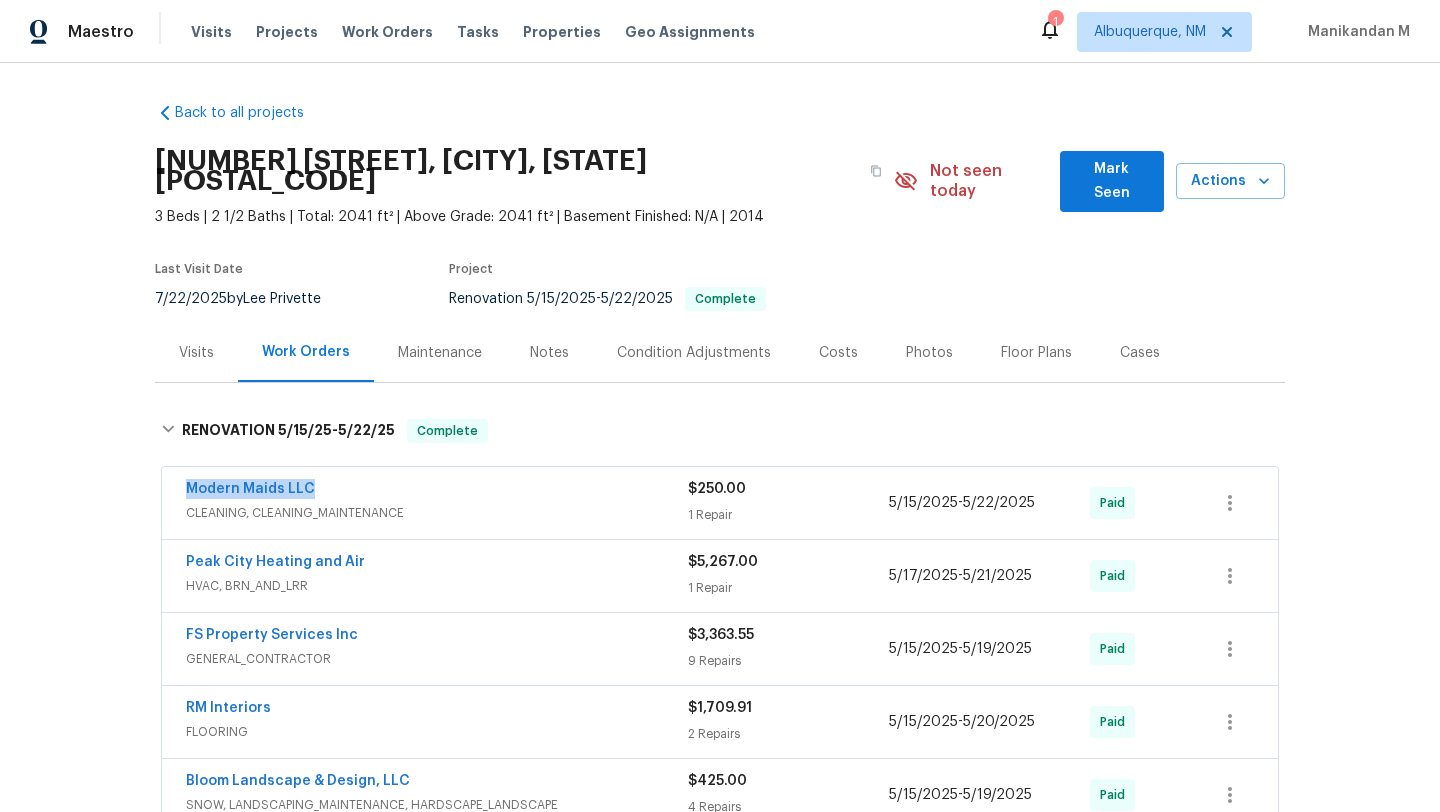 drag, startPoint x: 228, startPoint y: 471, endPoint x: 320, endPoint y: 471, distance: 92 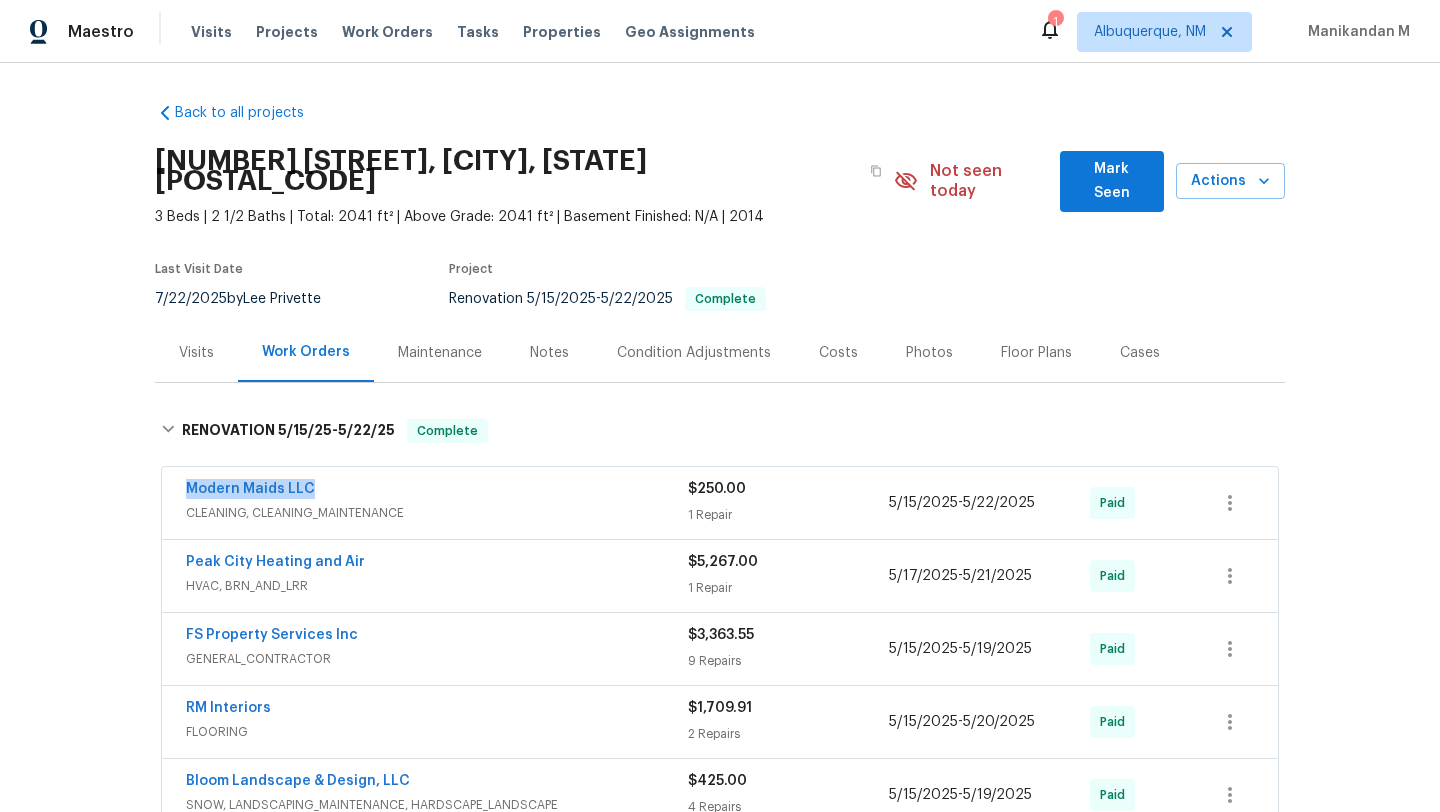 click on "Modern Maids LLC CLEANING, CLEANING_MAINTENANCE $[PRICE] [NUMBER] Repair [DATE]  -  [DATE] Paid" at bounding box center (720, 503) 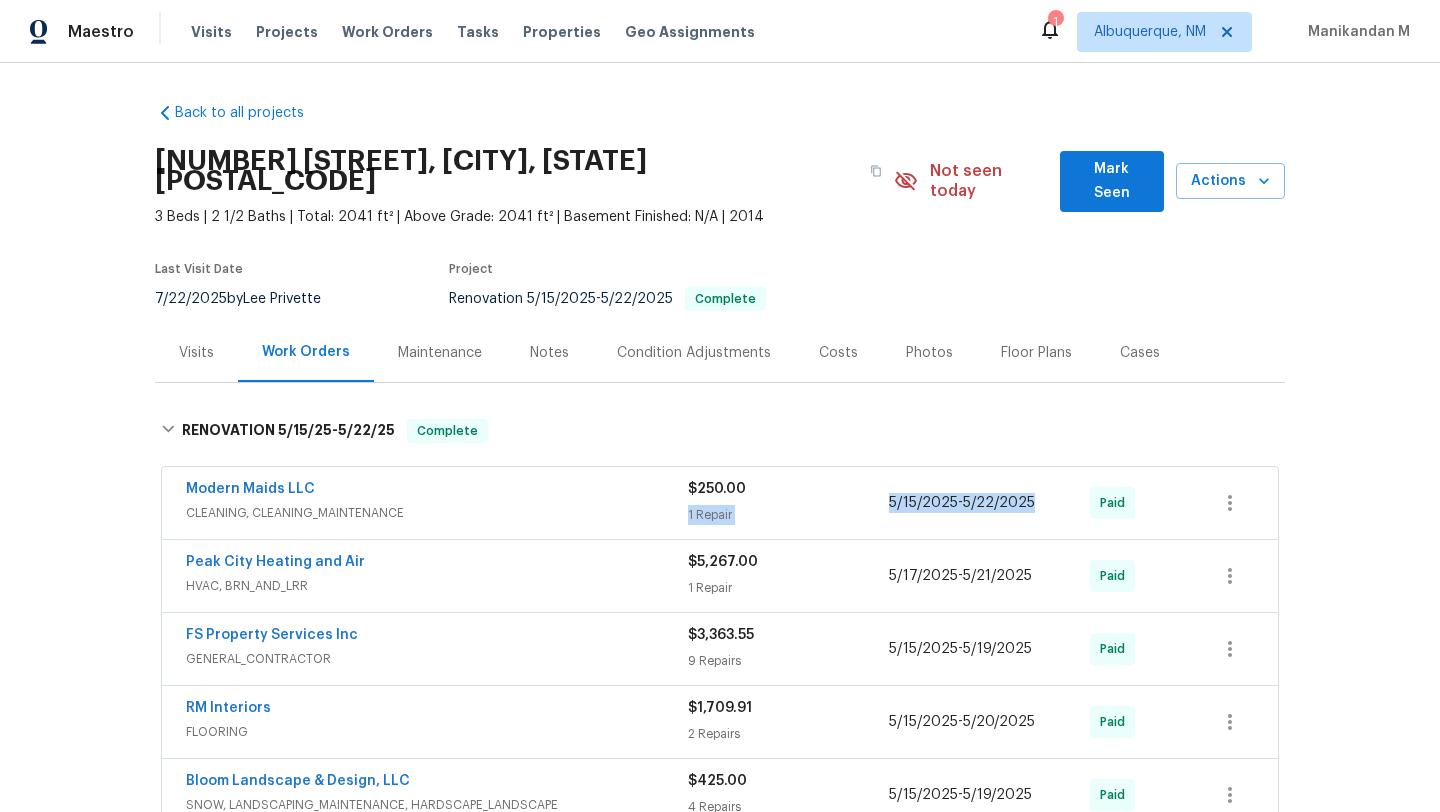 drag, startPoint x: 899, startPoint y: 484, endPoint x: 1056, endPoint y: 481, distance: 157.02866 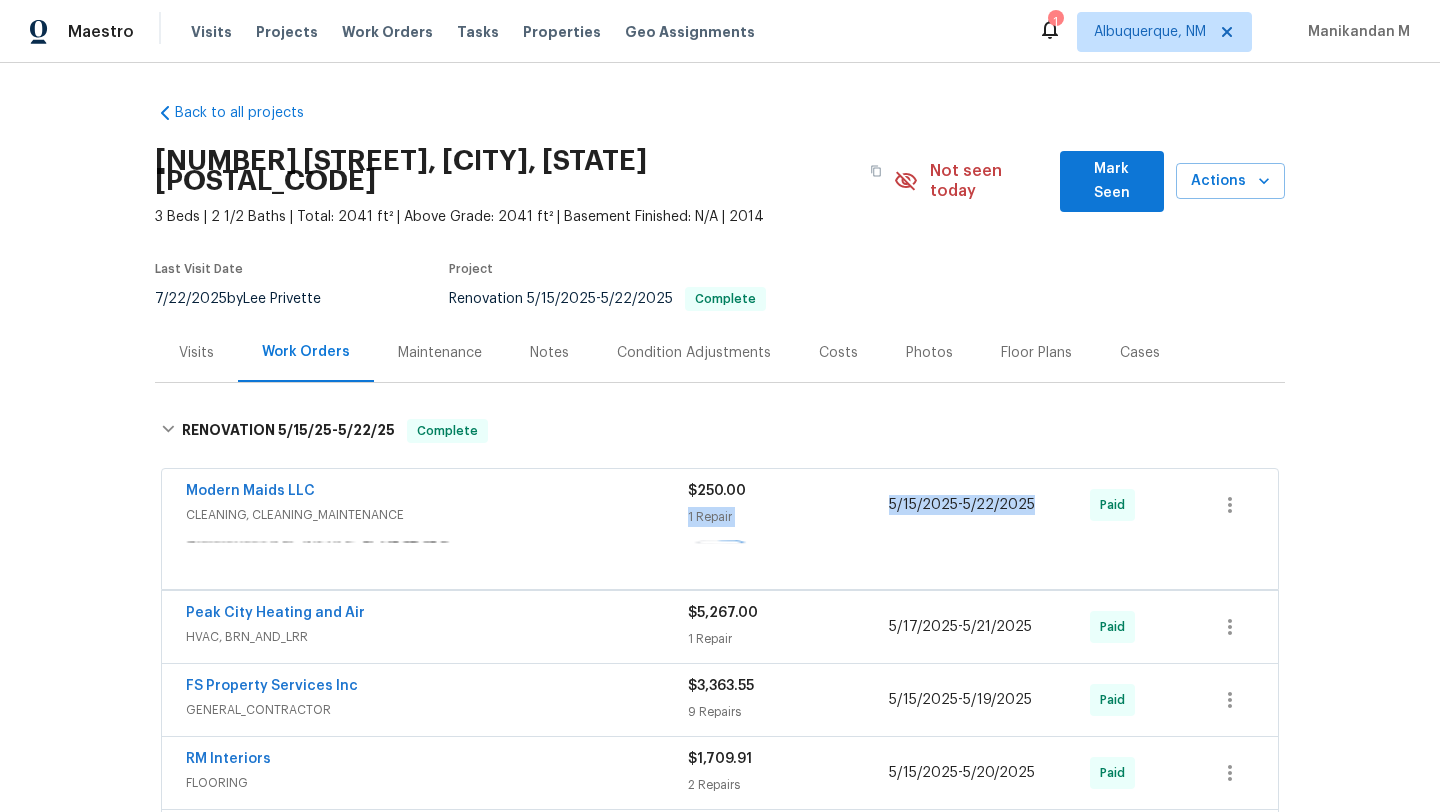 copy on "[NUMBER] Repair [DATE]  -  [DATE]" 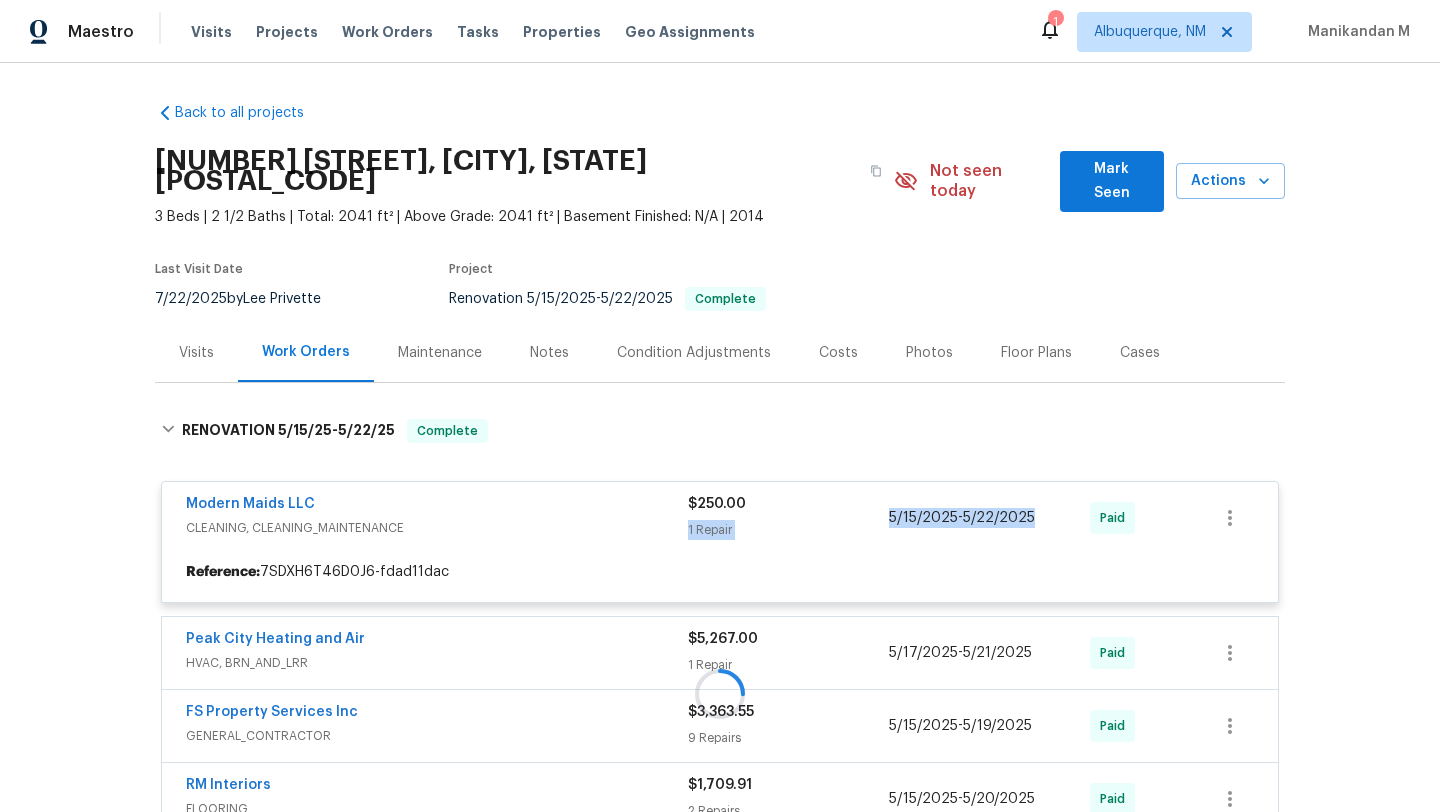 click on "Modern Maids LLC CLEANING, CLEANING_MAINTENANCE $[PRICE] [NUMBER] Repair [DATE]  -  [DATE] Paid Reference:  [ALPHANUMERIC_STRING]" at bounding box center [720, 542] 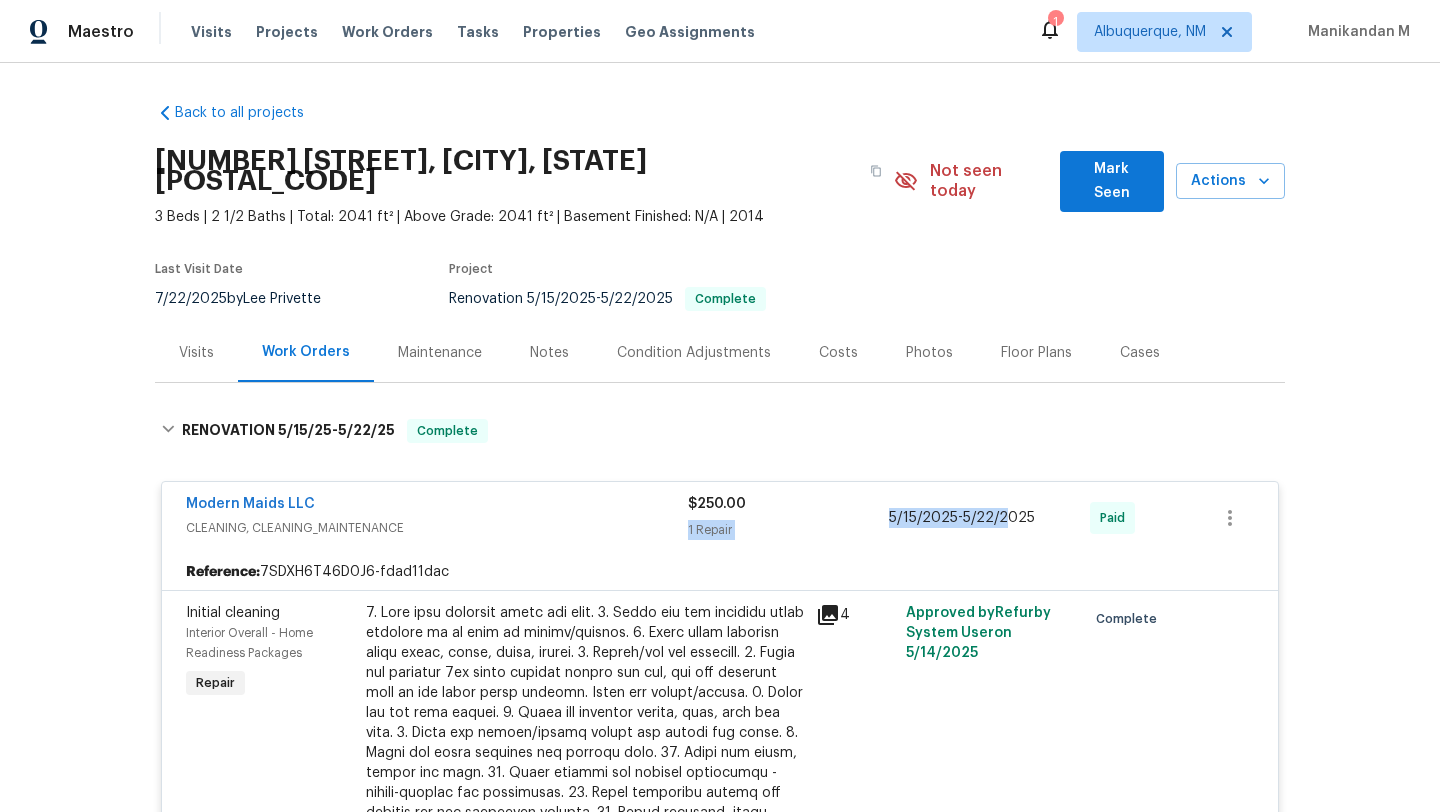 drag, startPoint x: 879, startPoint y: 499, endPoint x: 999, endPoint y: 498, distance: 120.004166 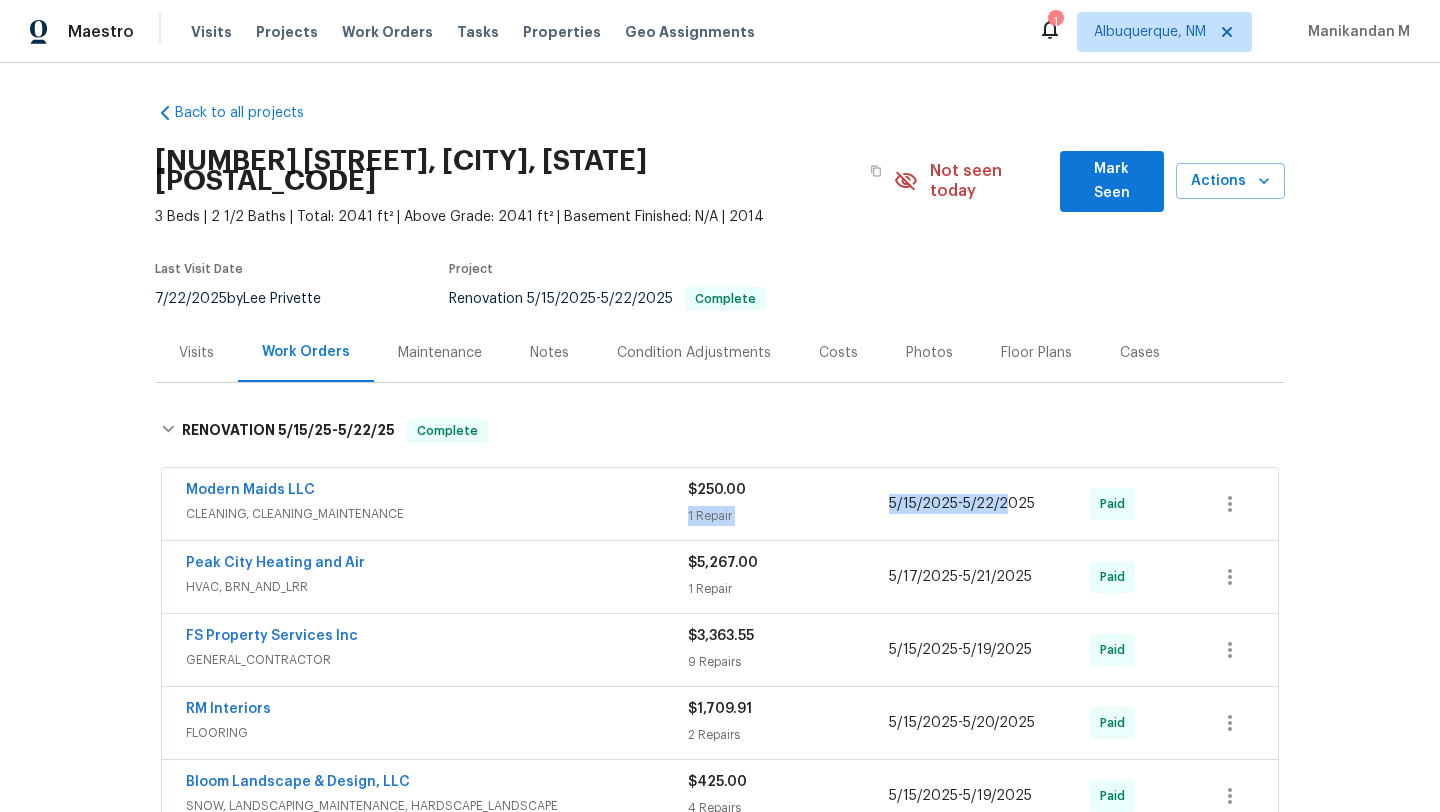 click on "[DATE]  -  [DATE]" at bounding box center (989, 504) 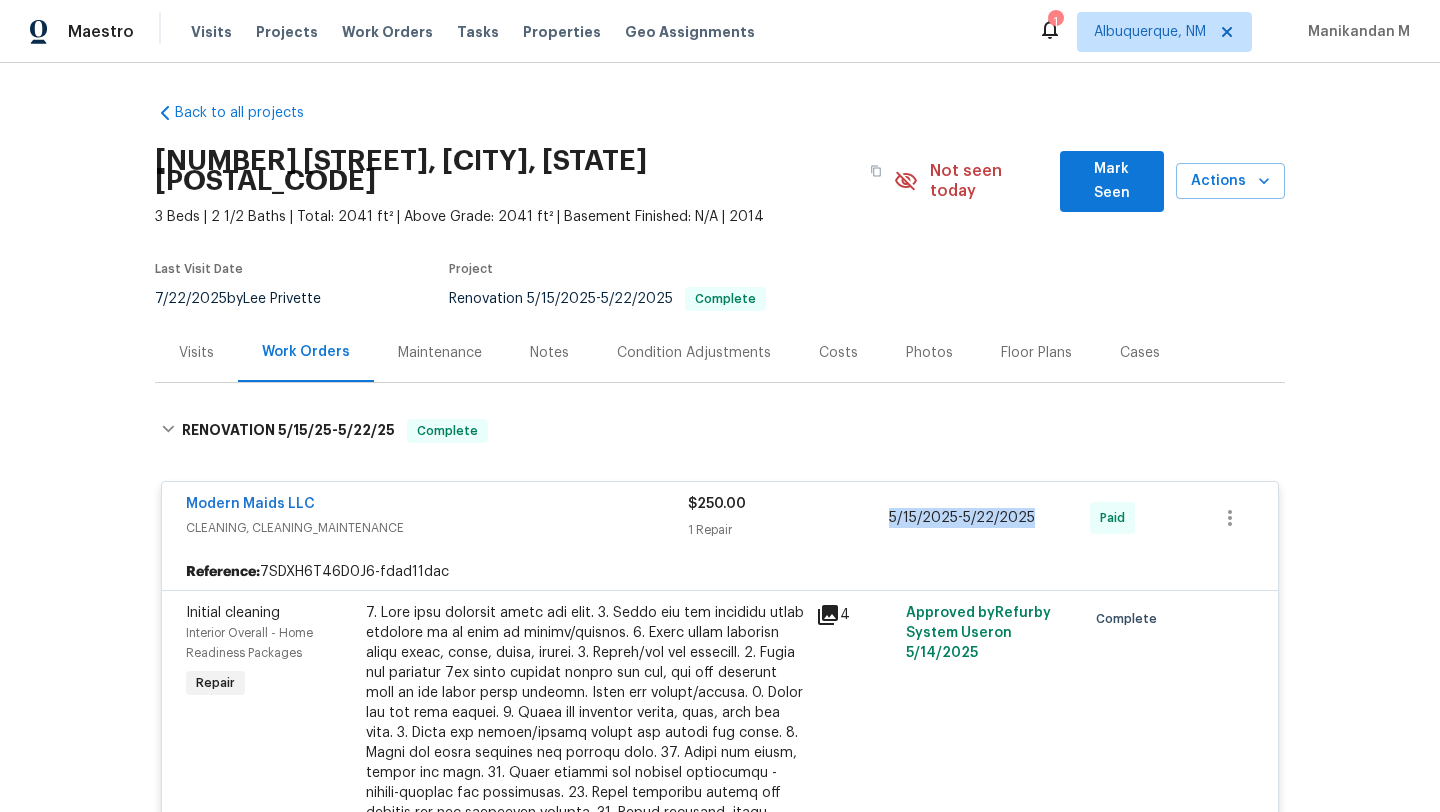 copy on "[DATE]  -  [DATE]" 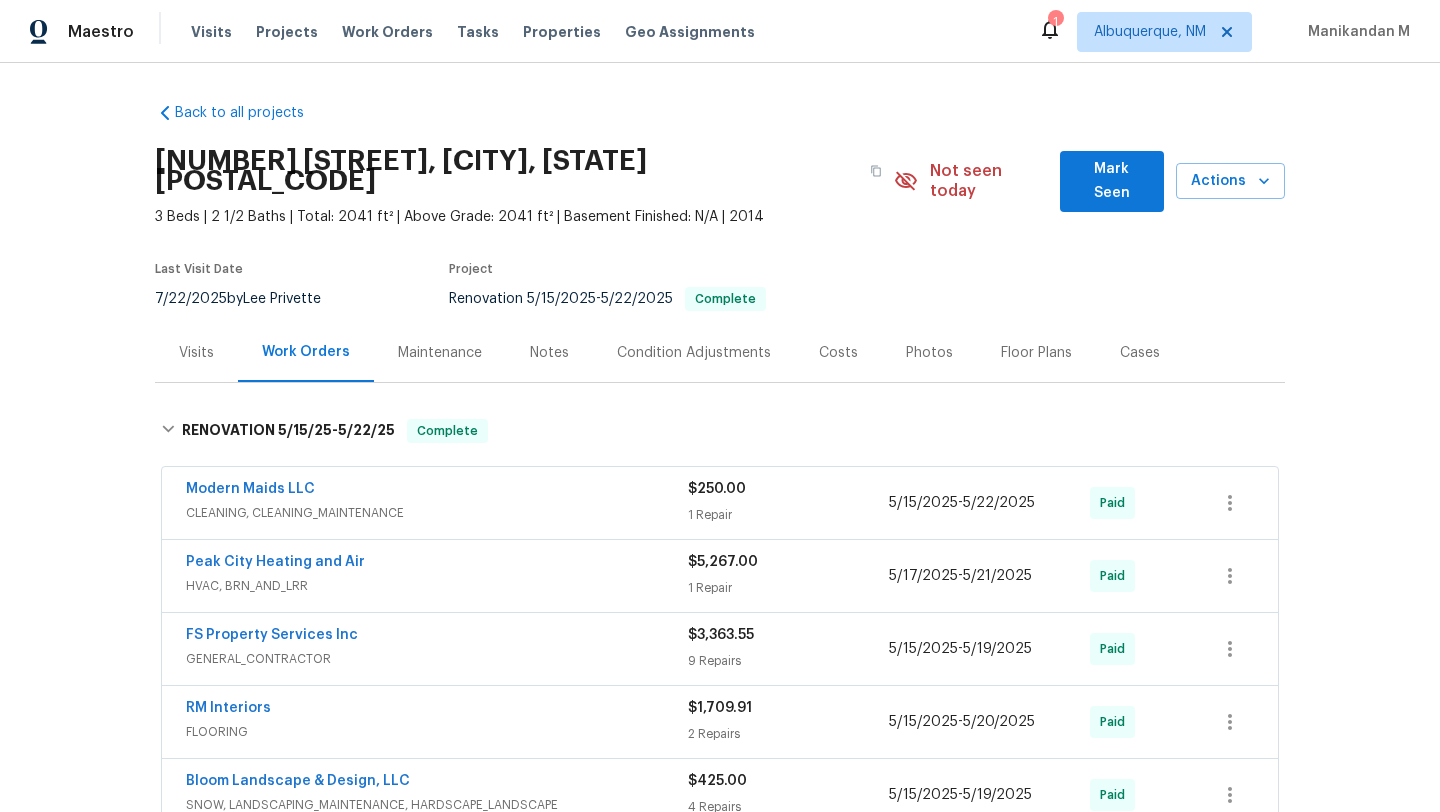 click on "Visits" at bounding box center (196, 352) 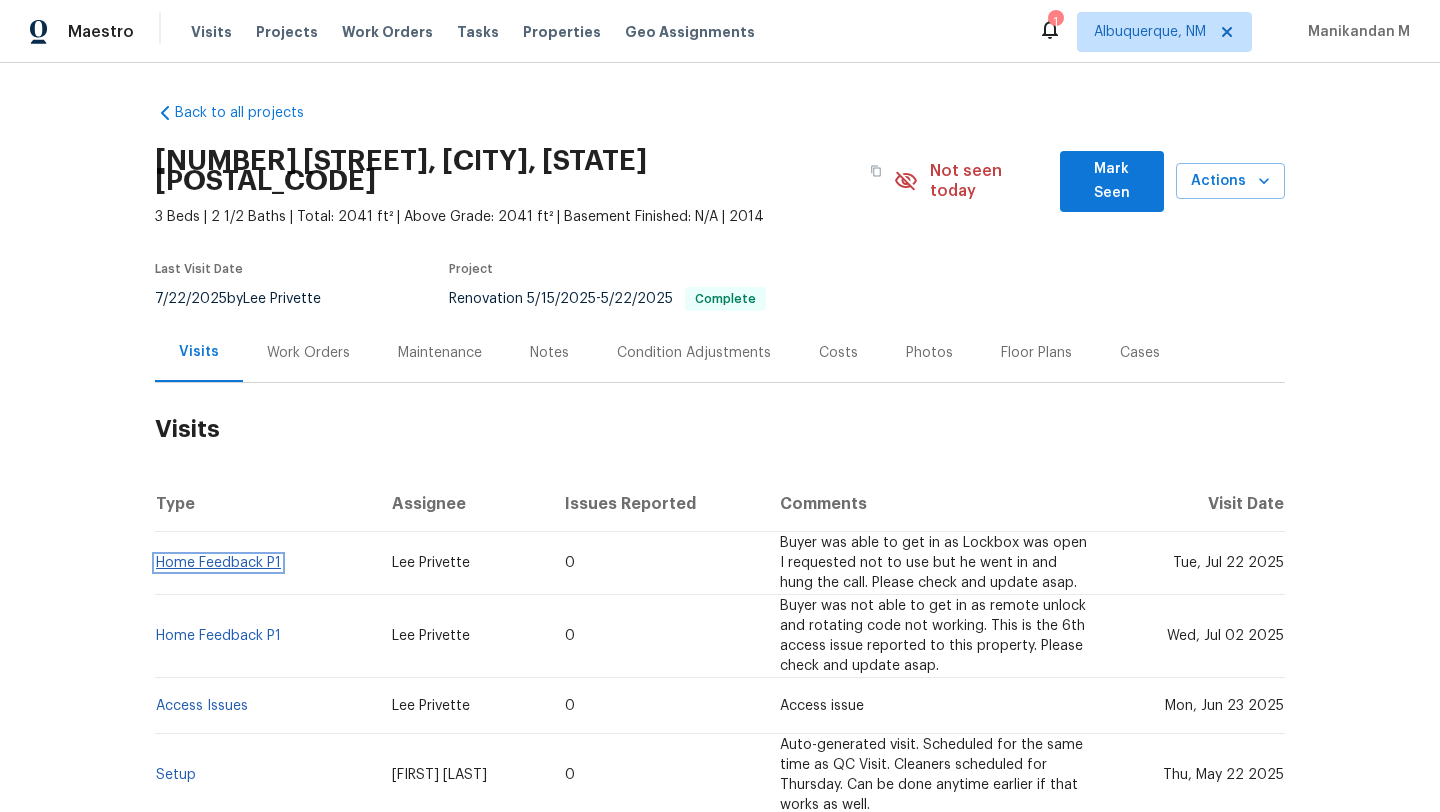 click on "Home Feedback P1" at bounding box center [218, 563] 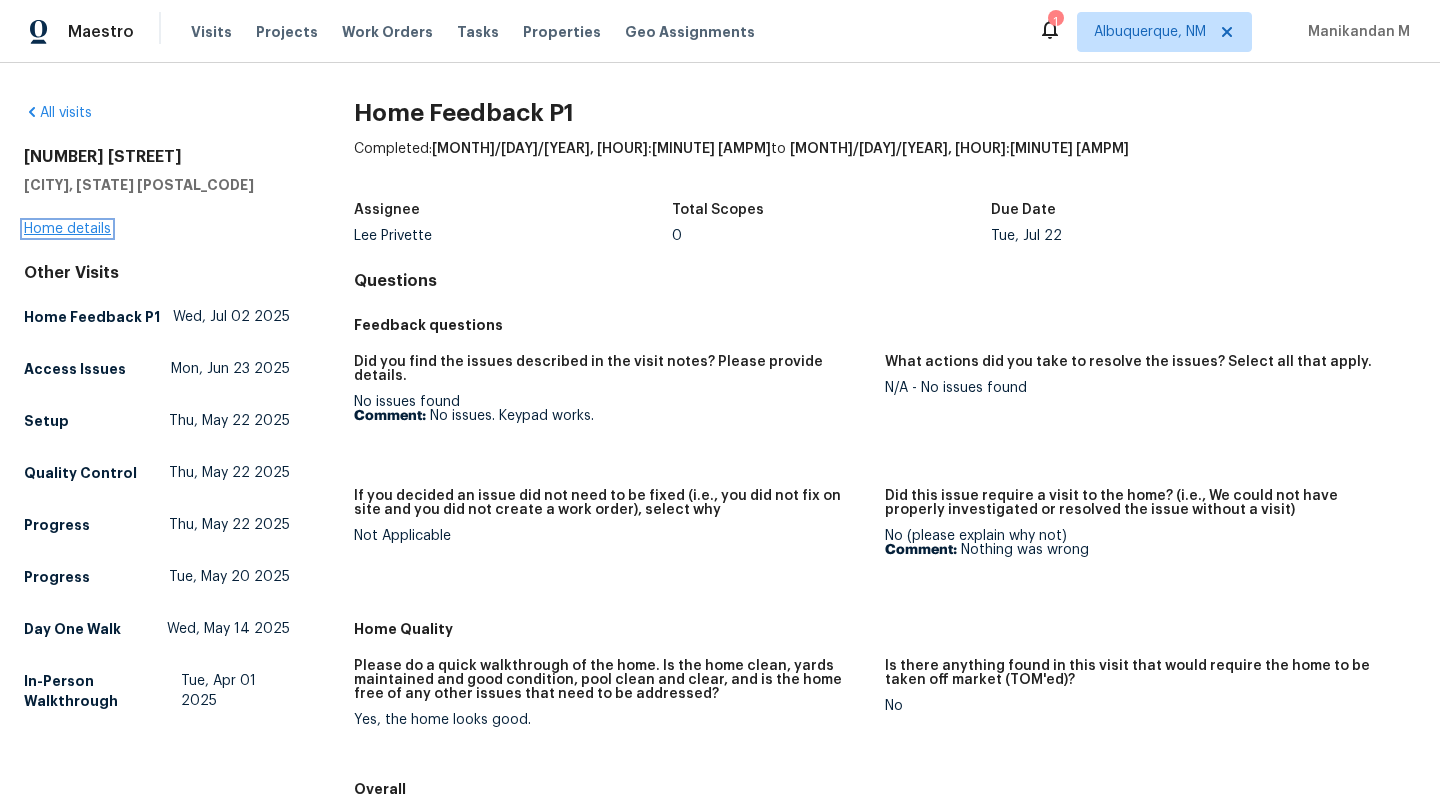 click on "Home details" at bounding box center [67, 229] 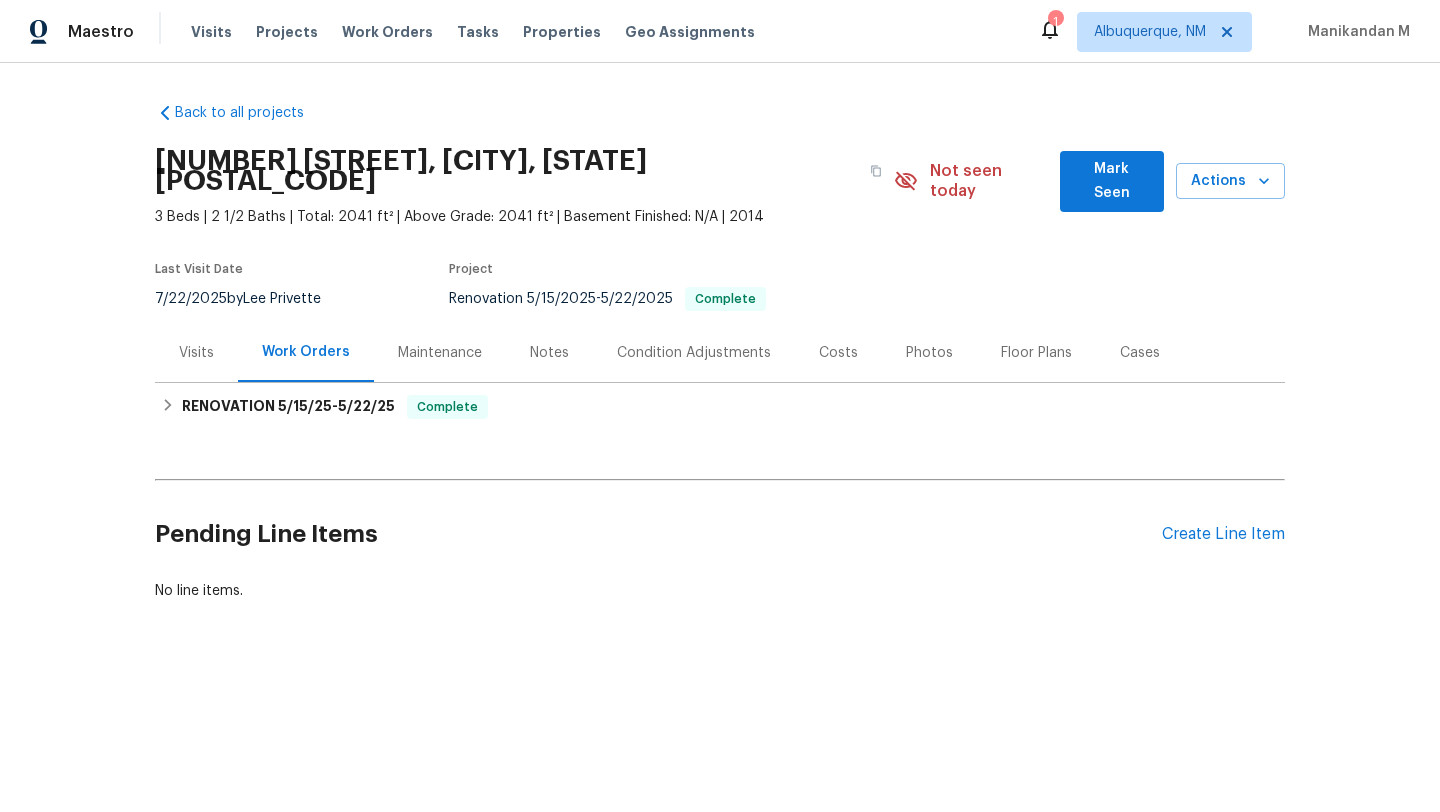 click on "Cases" at bounding box center (1140, 352) 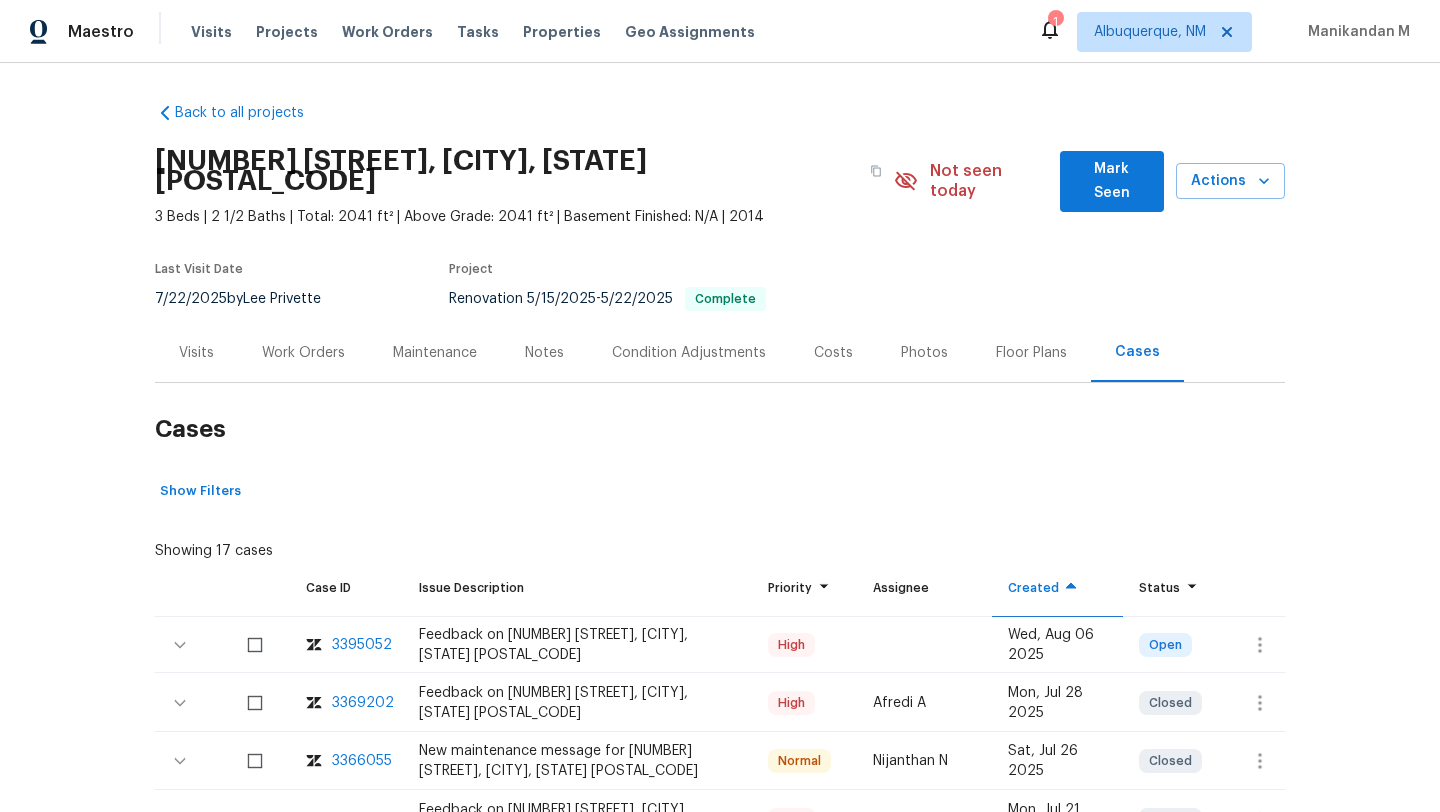 scroll, scrollTop: 28, scrollLeft: 0, axis: vertical 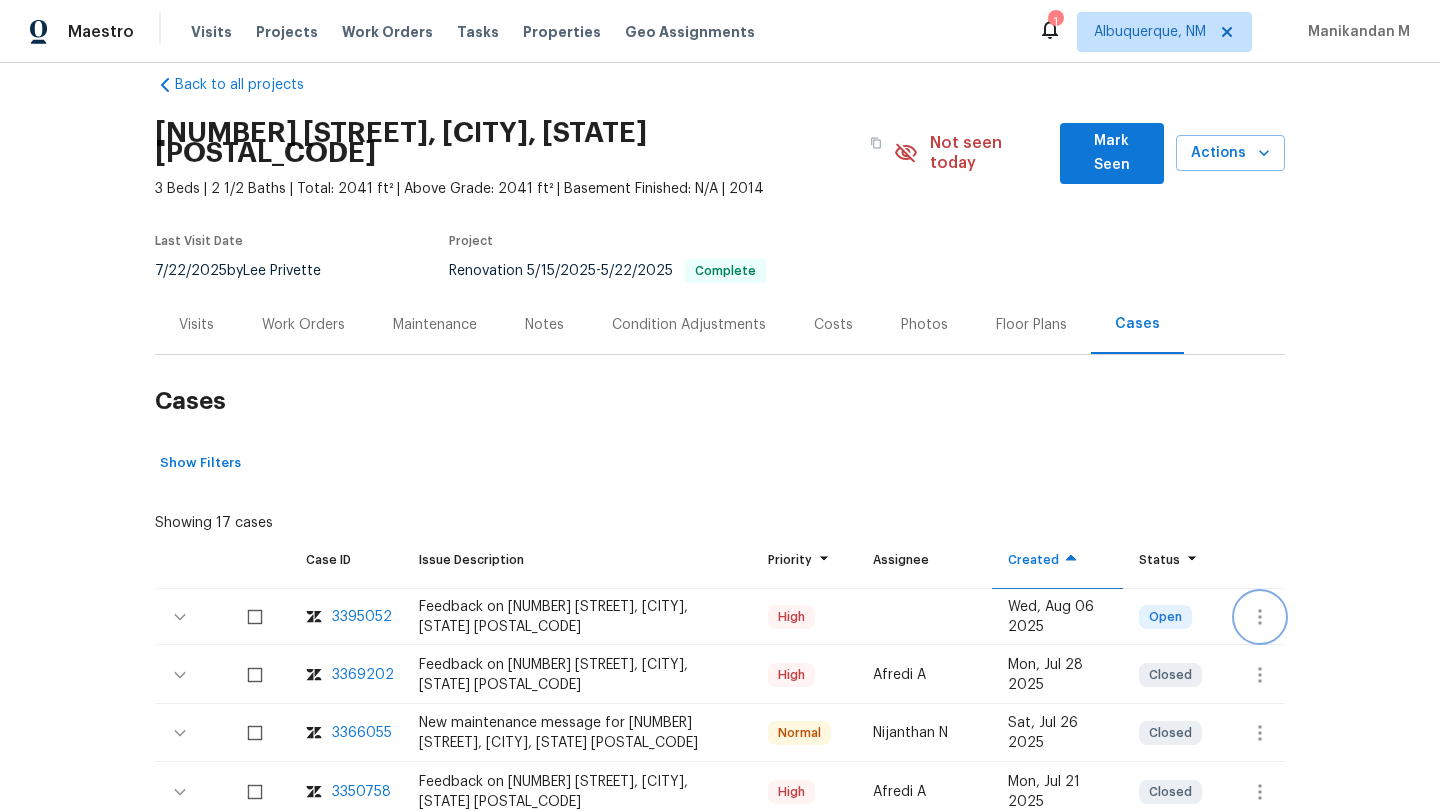 click at bounding box center [1260, 617] 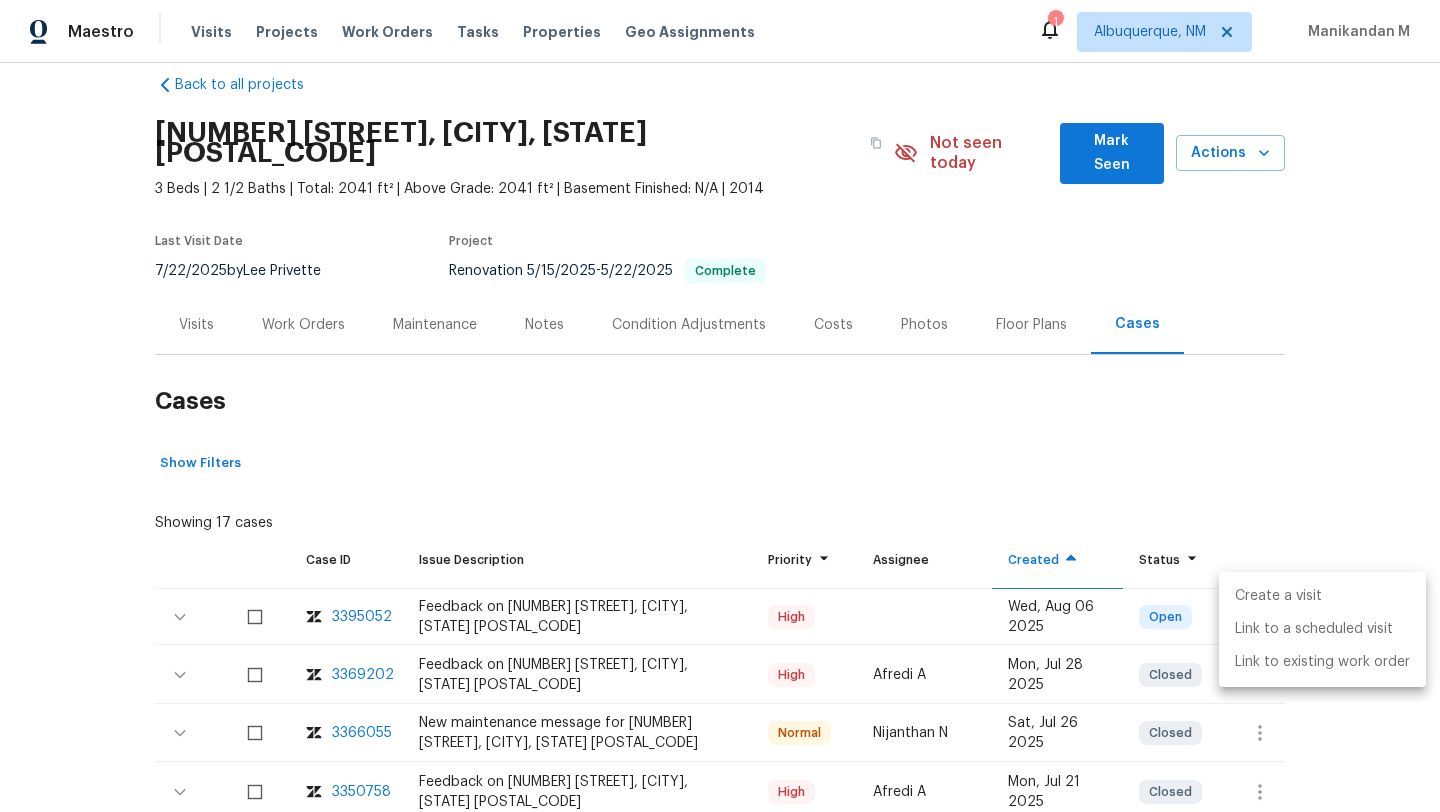click on "Create a visit" at bounding box center (1322, 596) 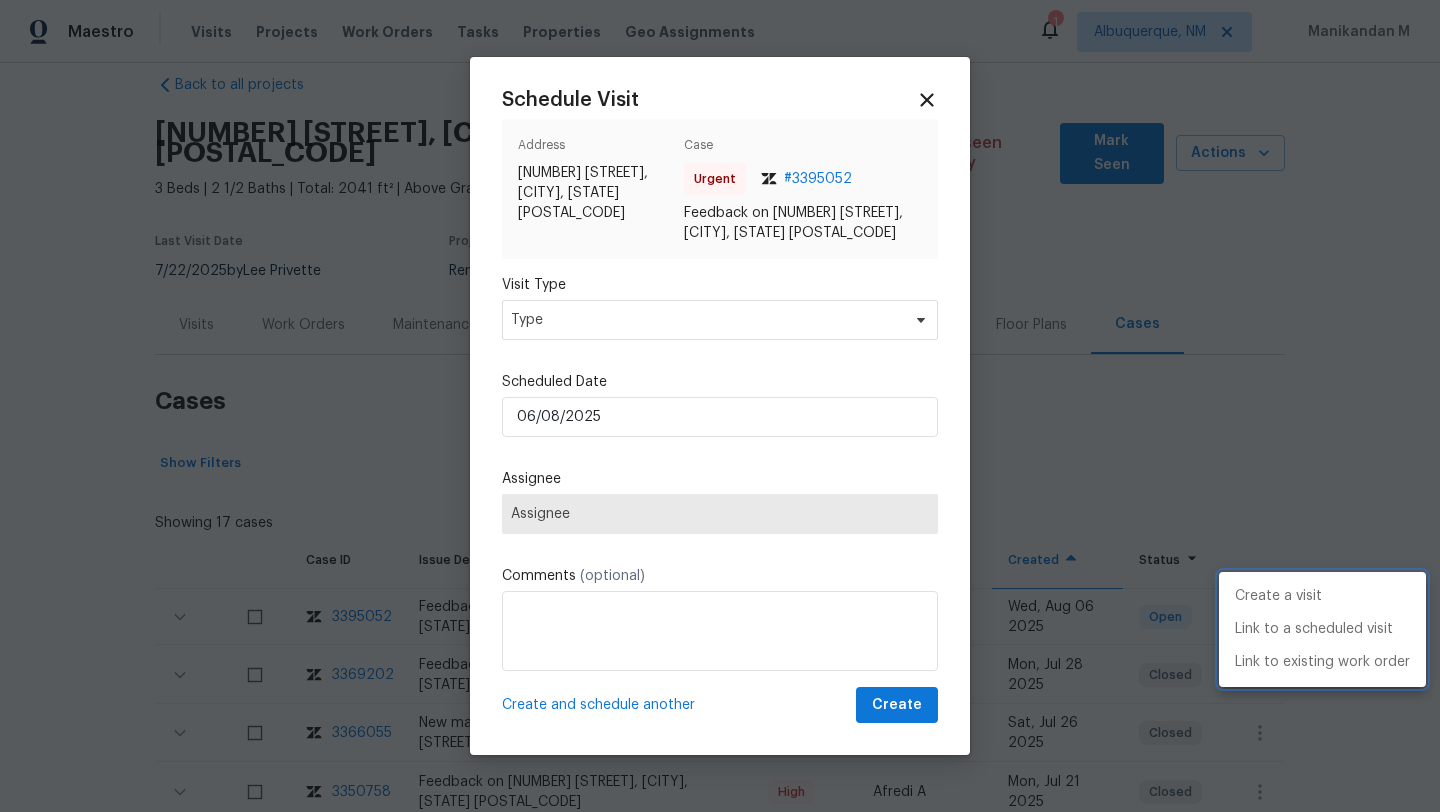 click at bounding box center [720, 406] 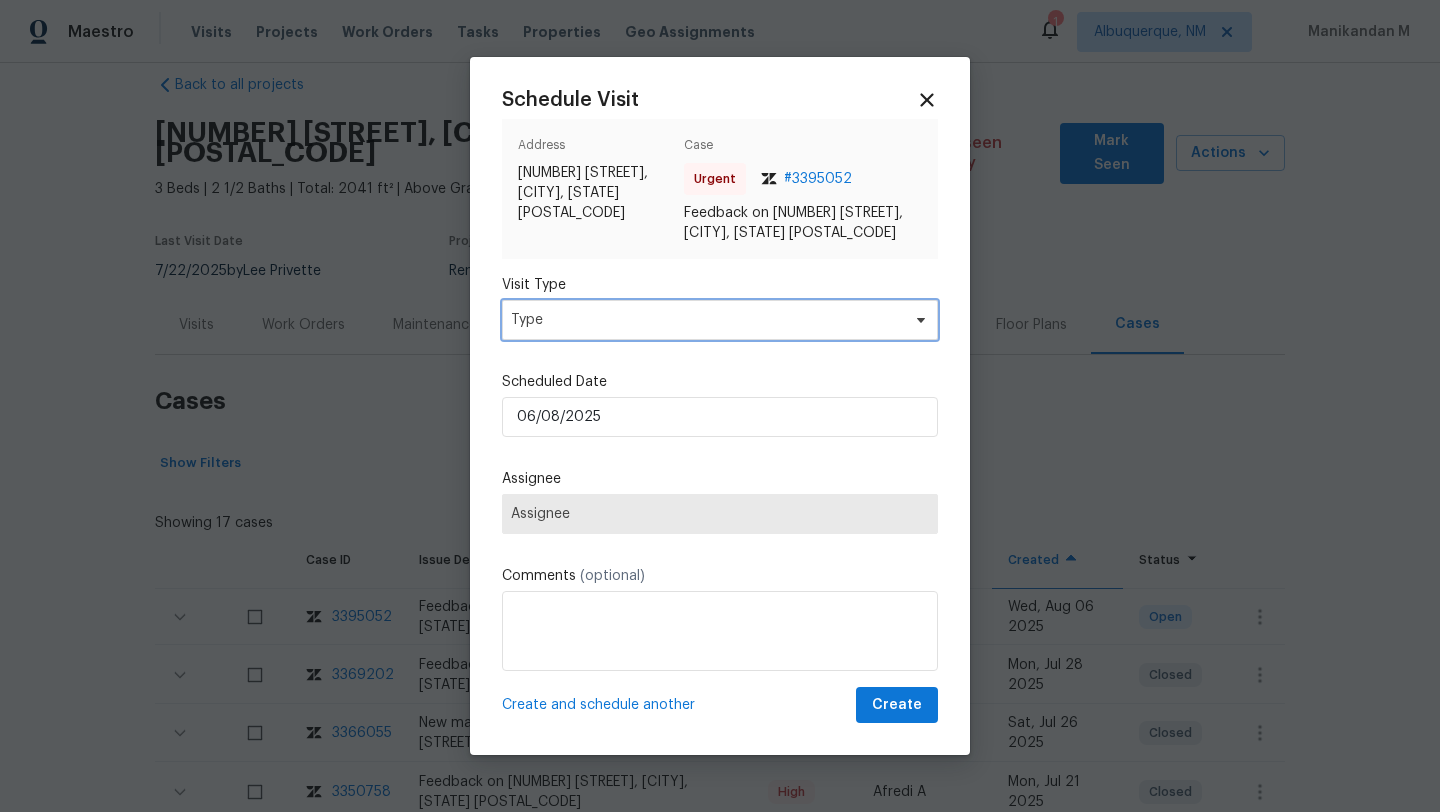 click on "Type" at bounding box center (705, 320) 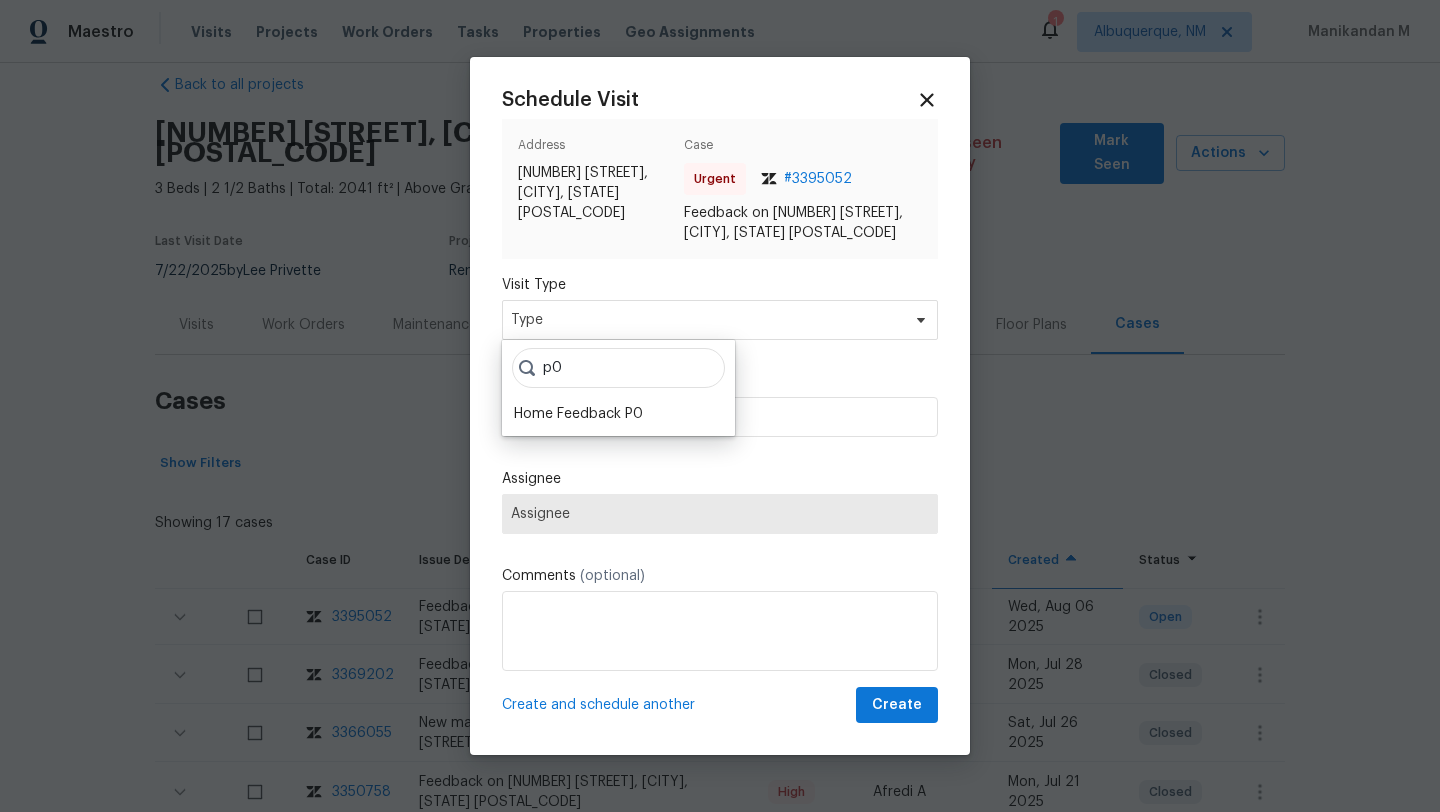 type on "p0" 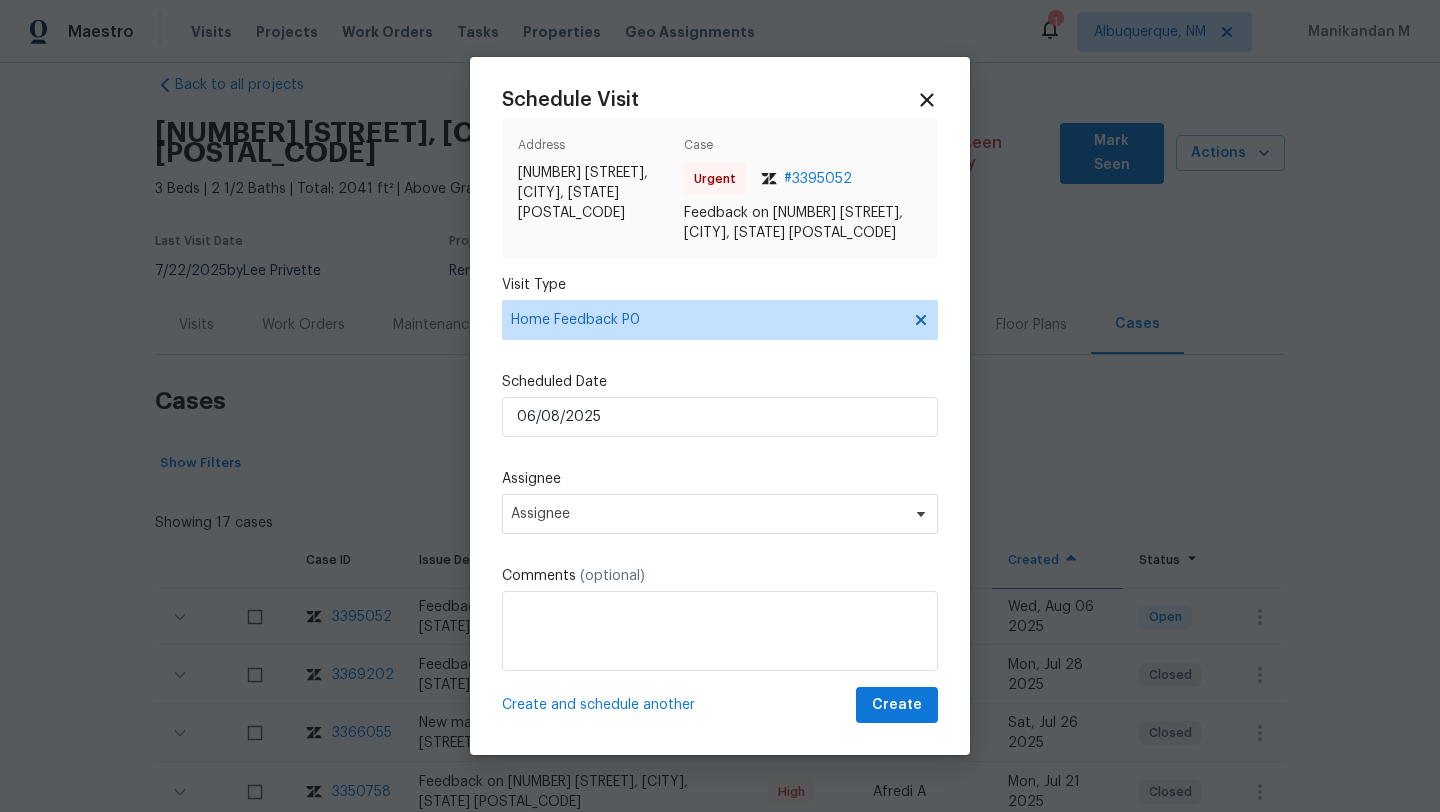 click on "Schedule Visit" at bounding box center [720, 100] 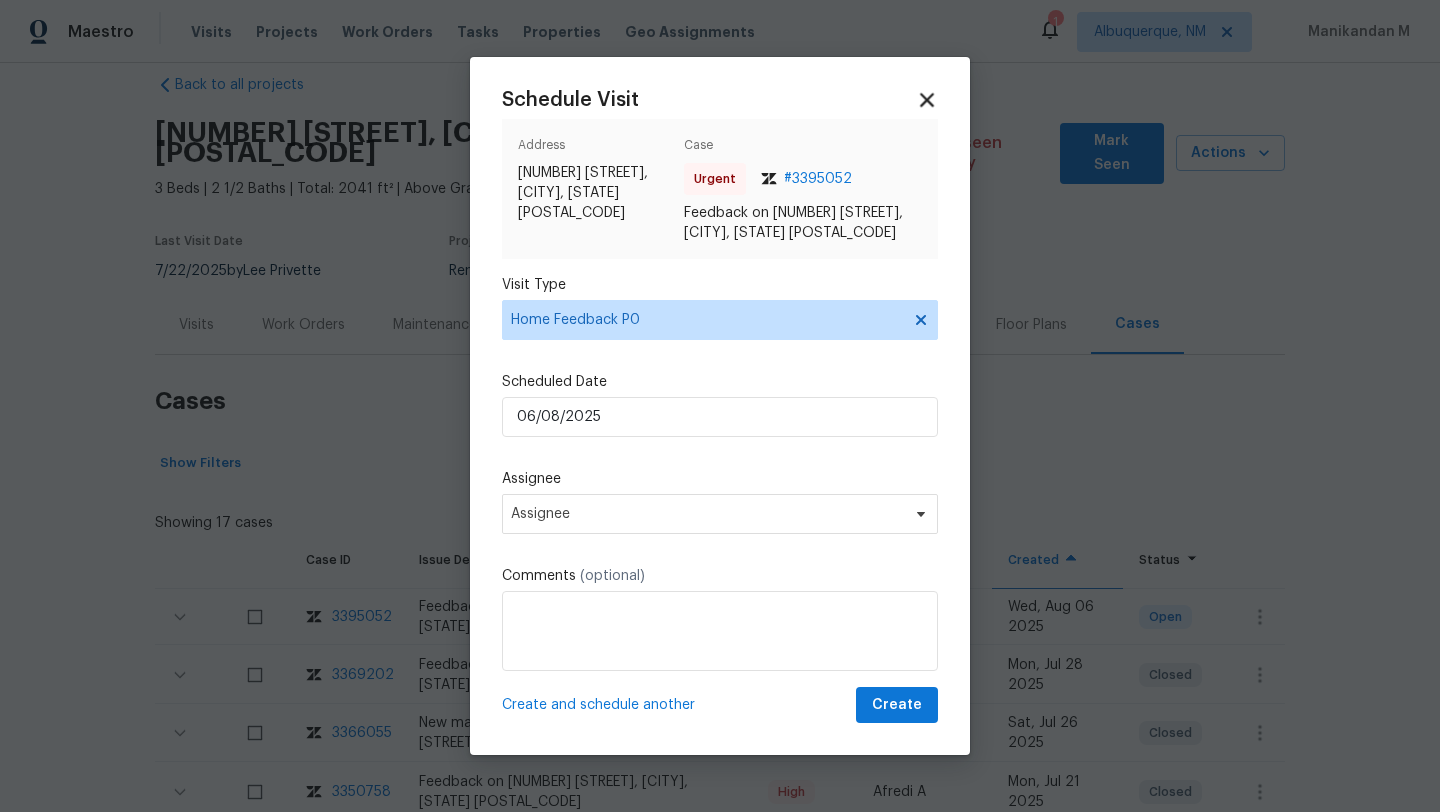 click 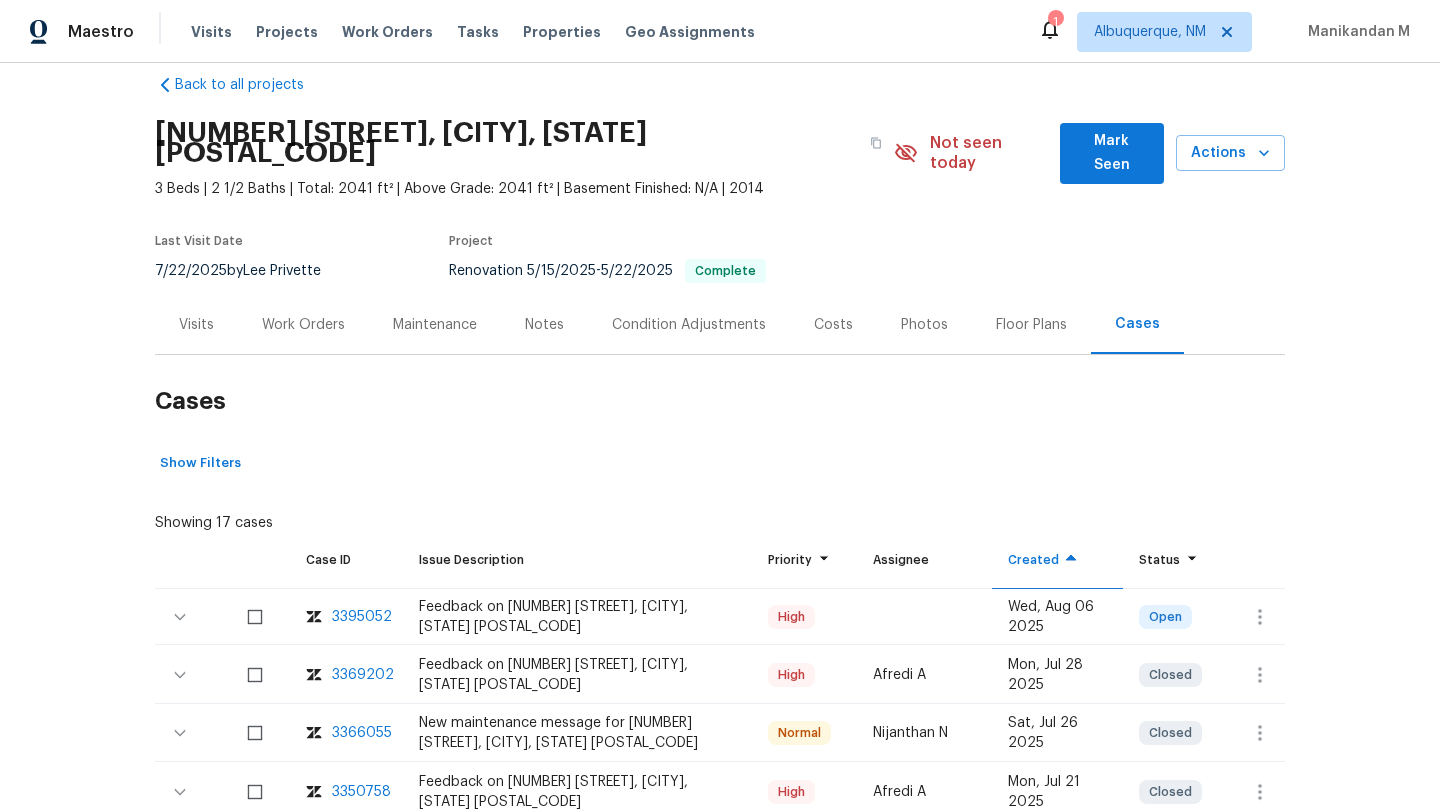 click on "Visits" at bounding box center [196, 324] 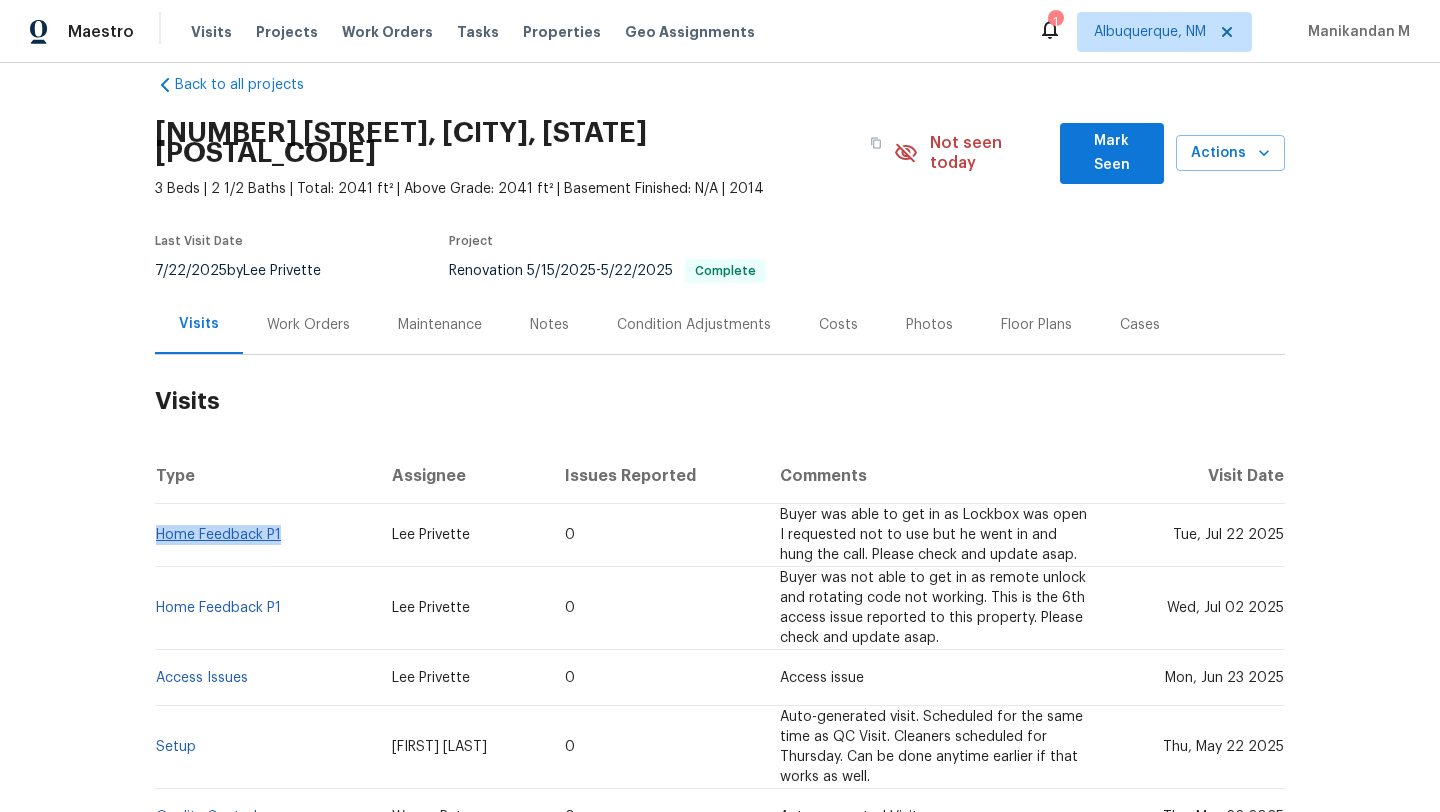 copy on "Home Feedback P1" 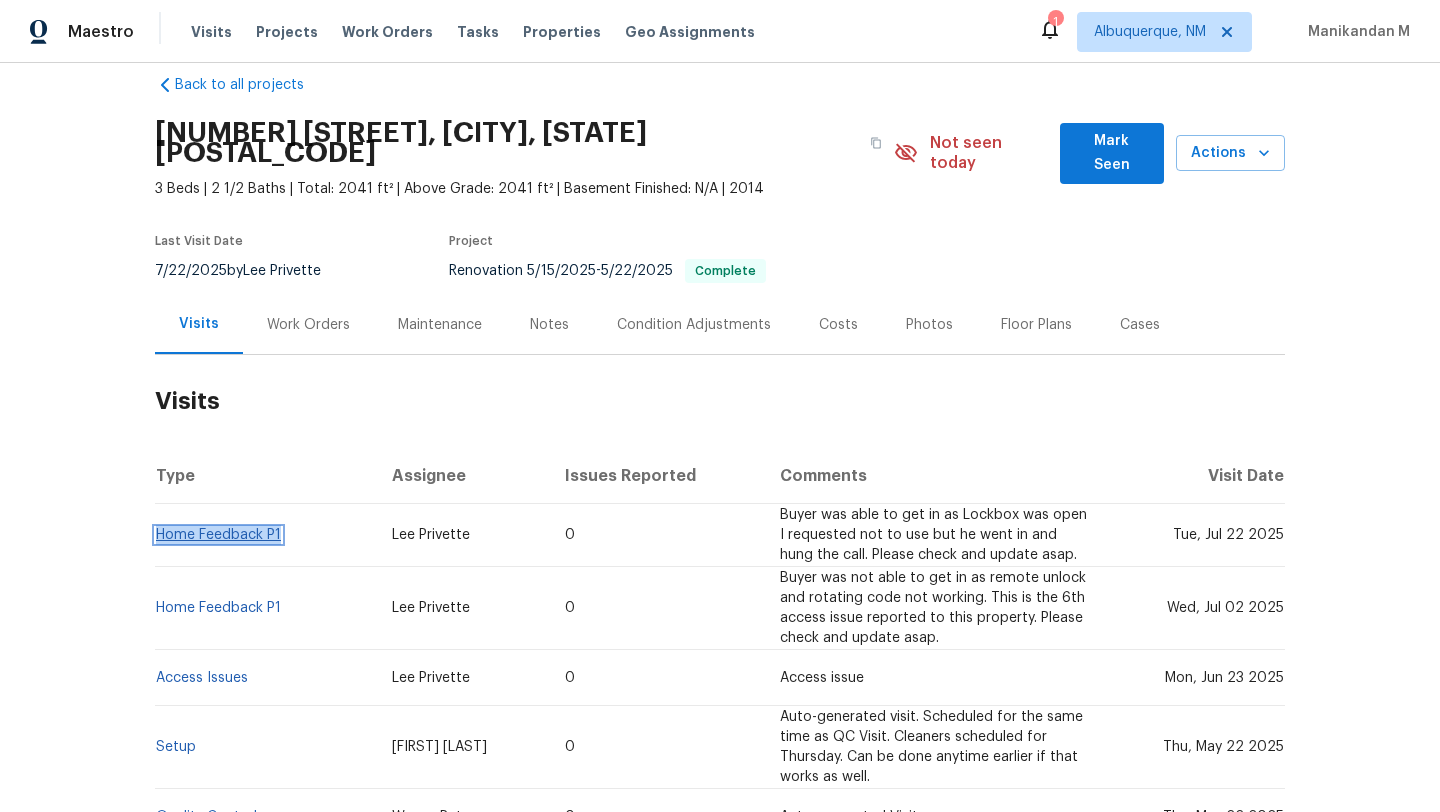 click on "Home Feedback P1" at bounding box center [218, 535] 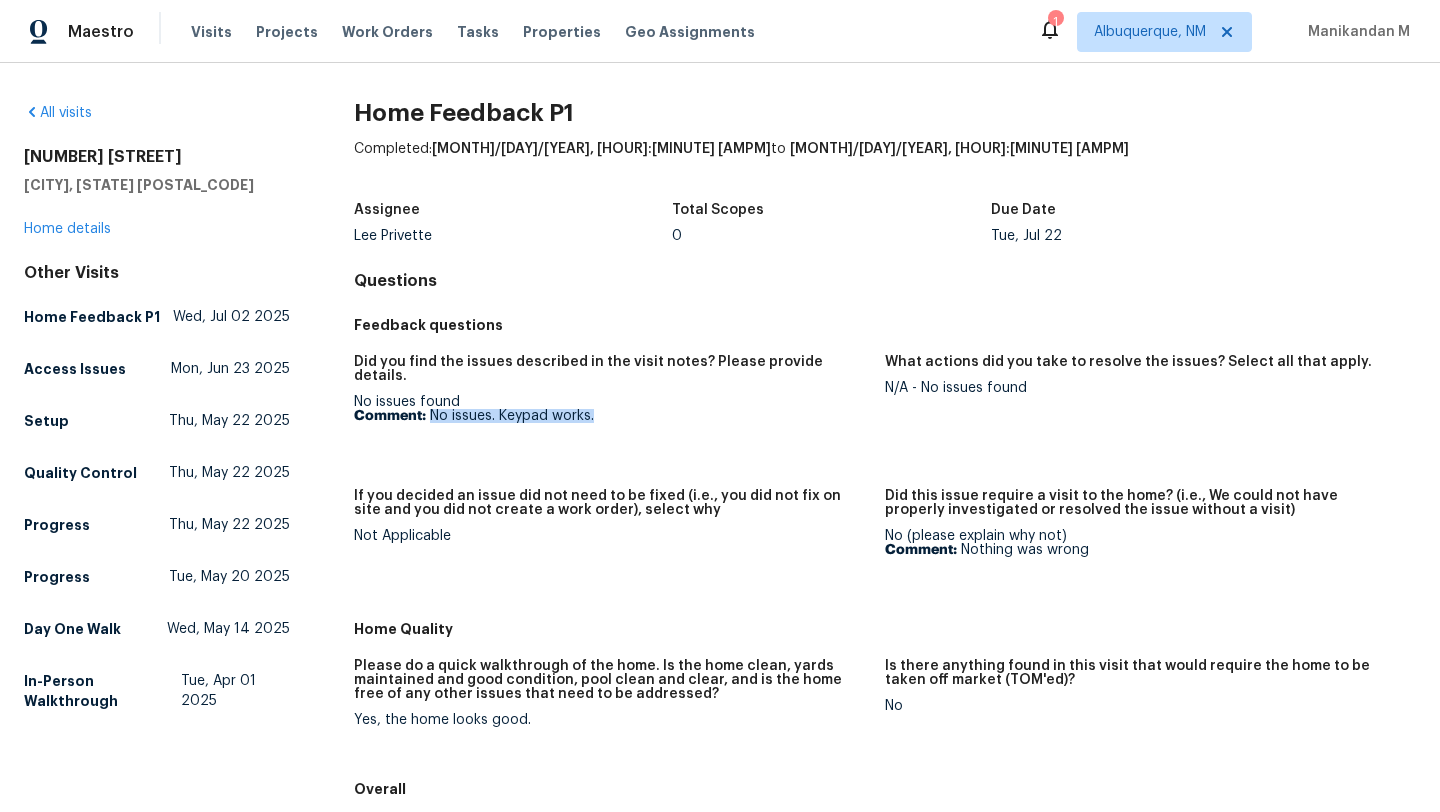 drag, startPoint x: 429, startPoint y: 404, endPoint x: 681, endPoint y: 404, distance: 252 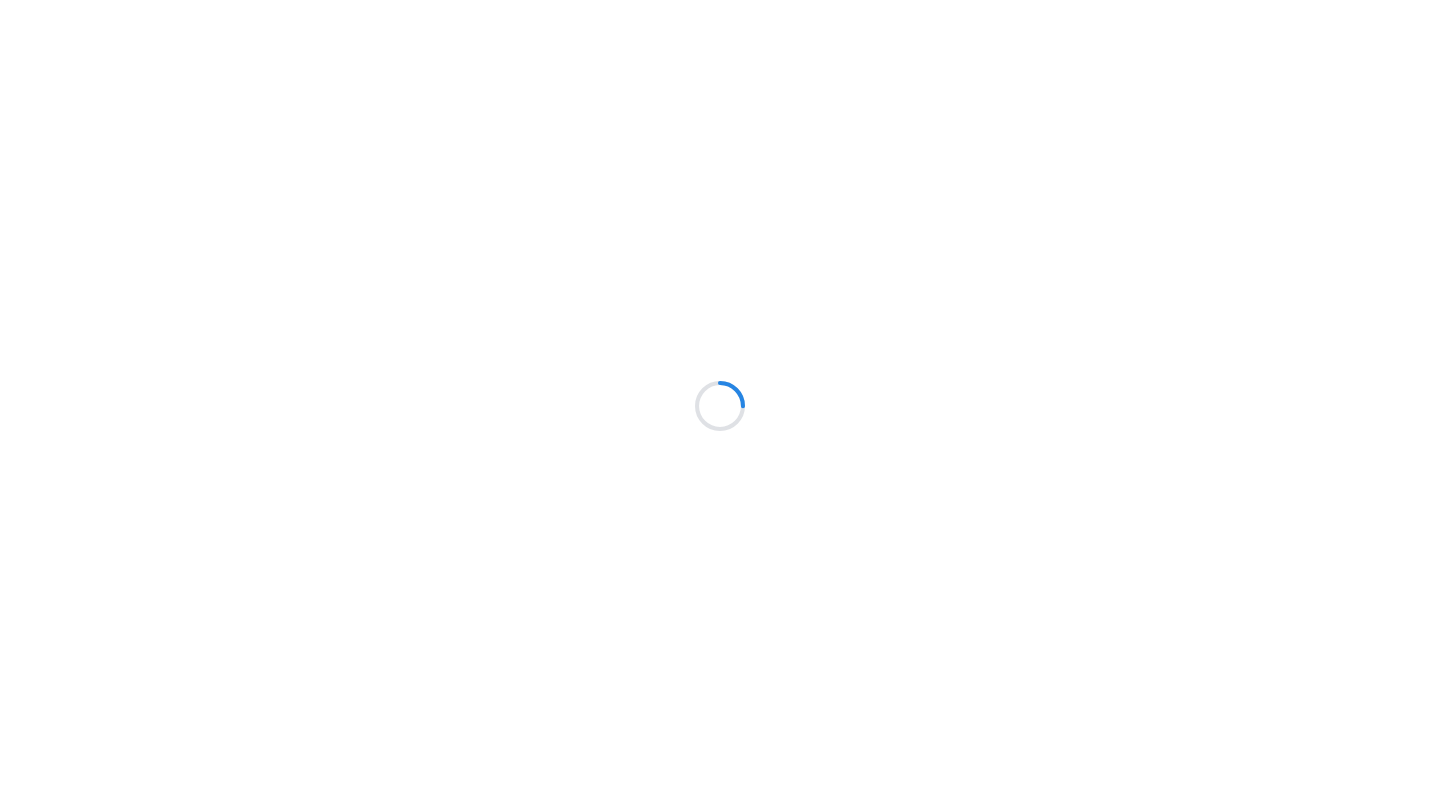 scroll, scrollTop: 0, scrollLeft: 0, axis: both 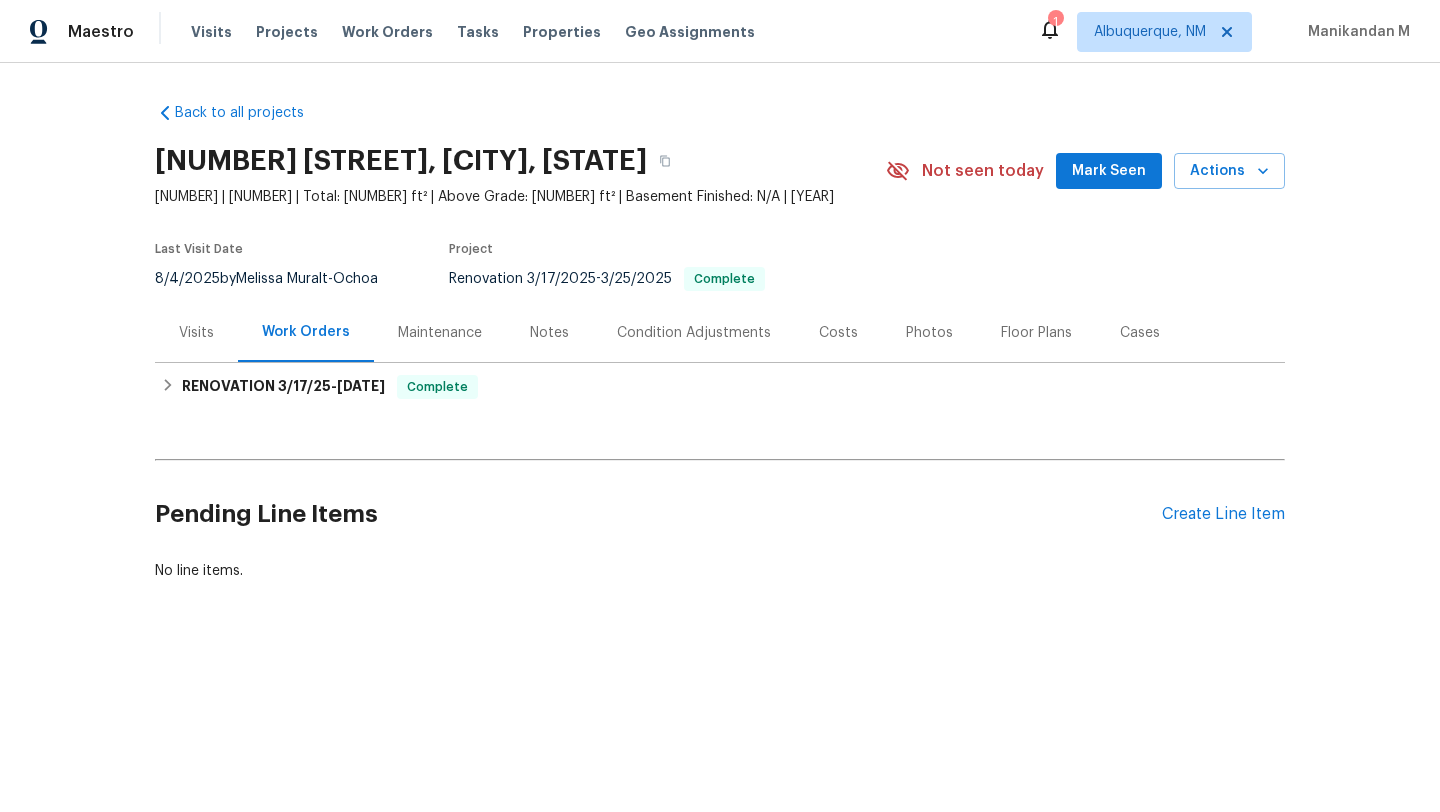 click on "Cases" at bounding box center (1140, 332) 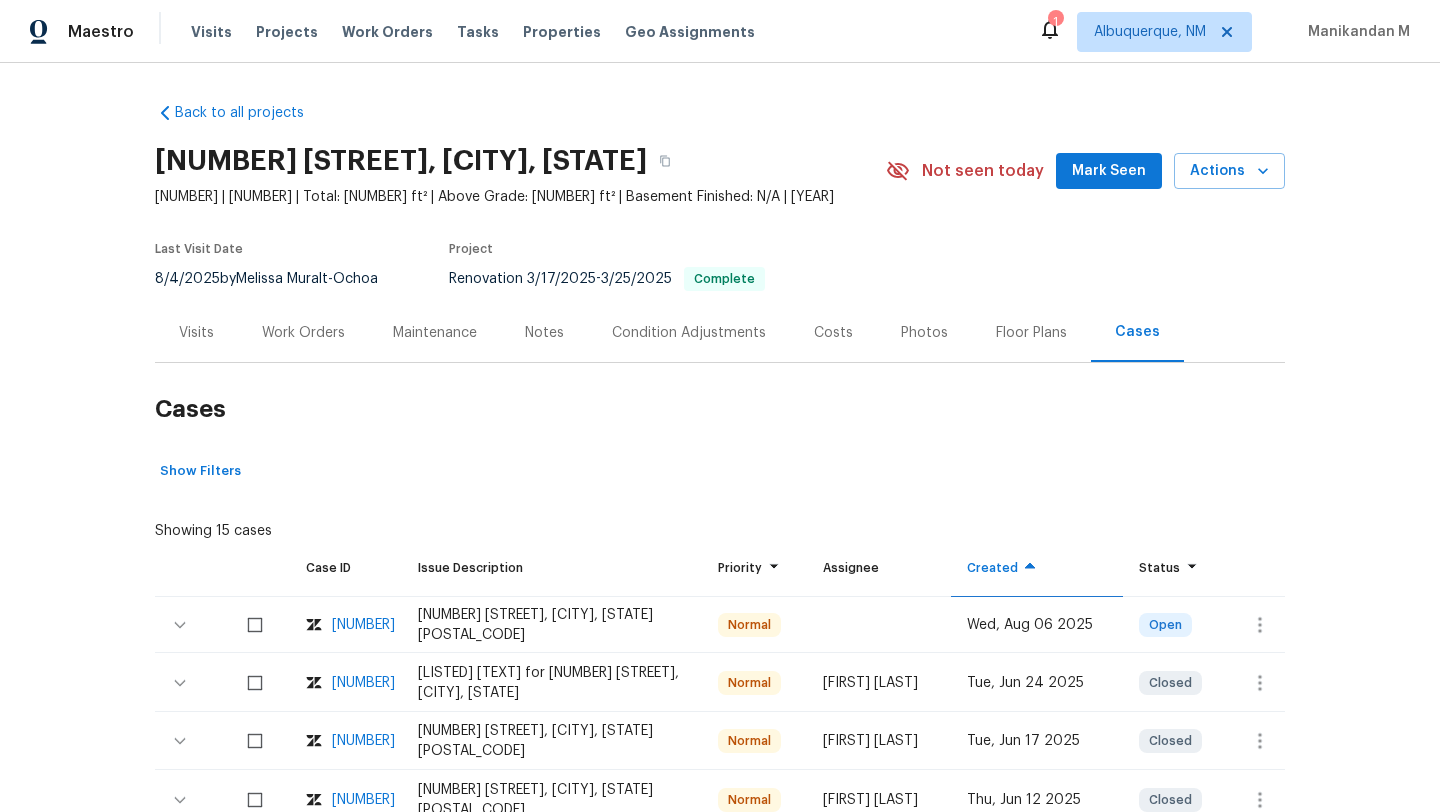 scroll, scrollTop: 152, scrollLeft: 0, axis: vertical 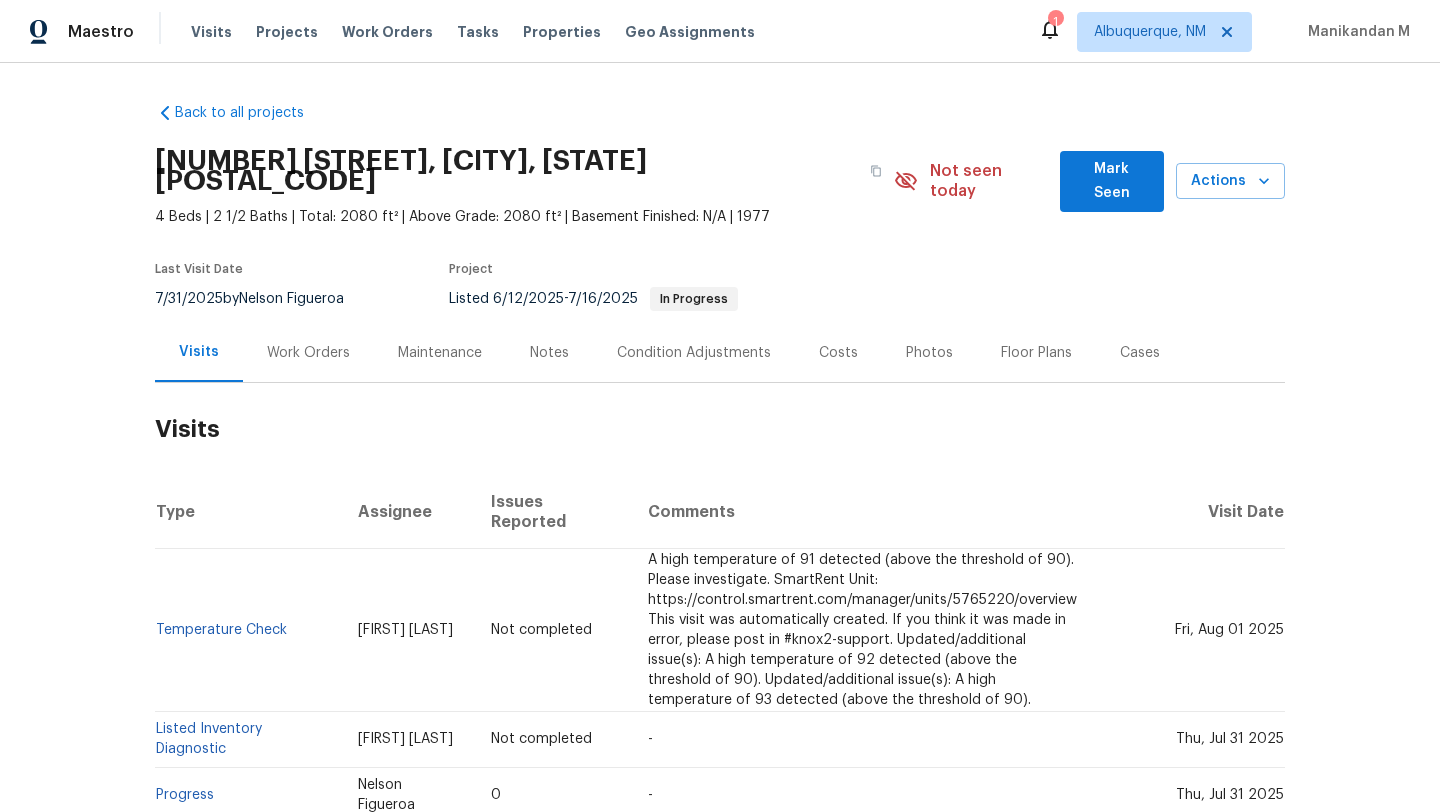 click on "Work Orders" at bounding box center [308, 353] 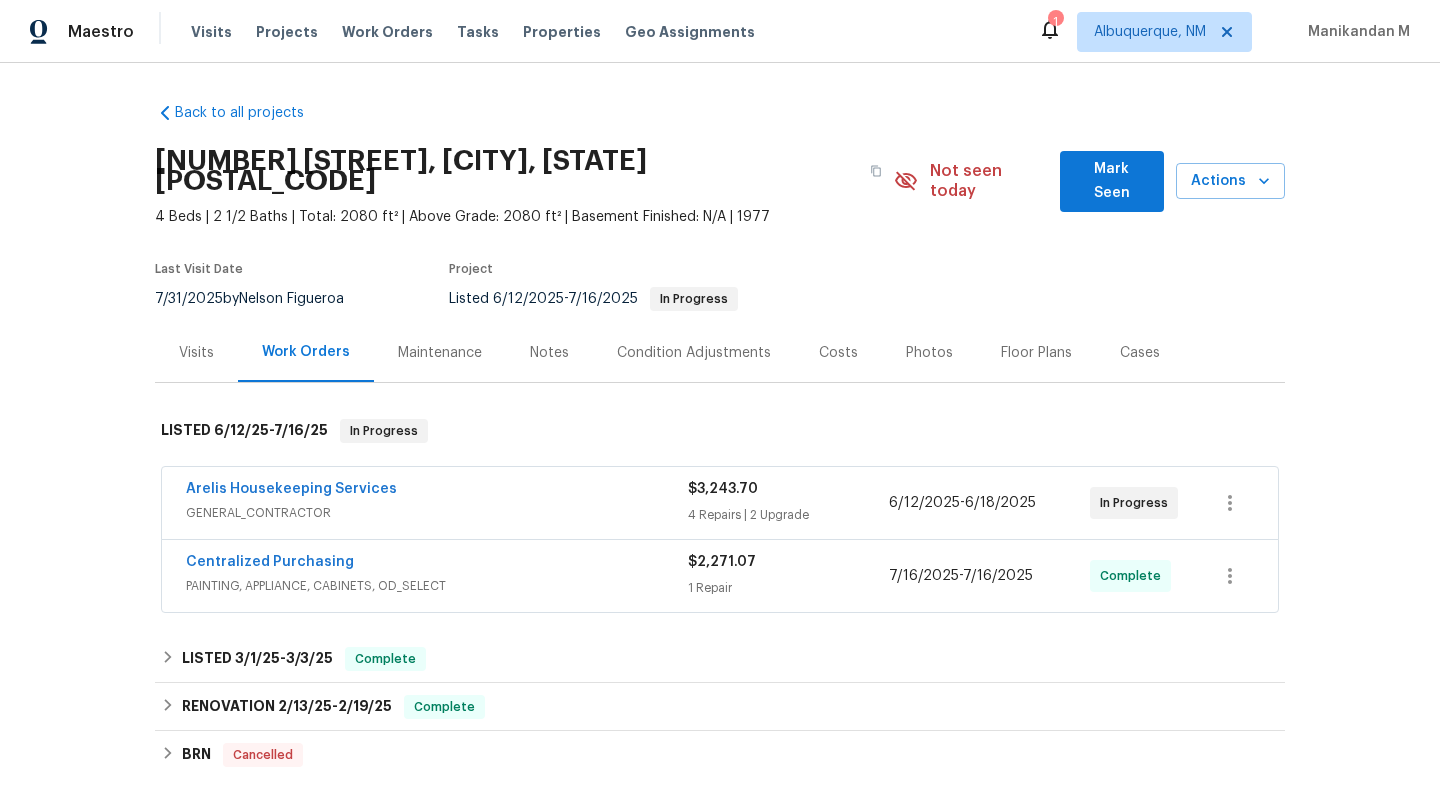click on "Arelis Housekeeping Services" at bounding box center (437, 491) 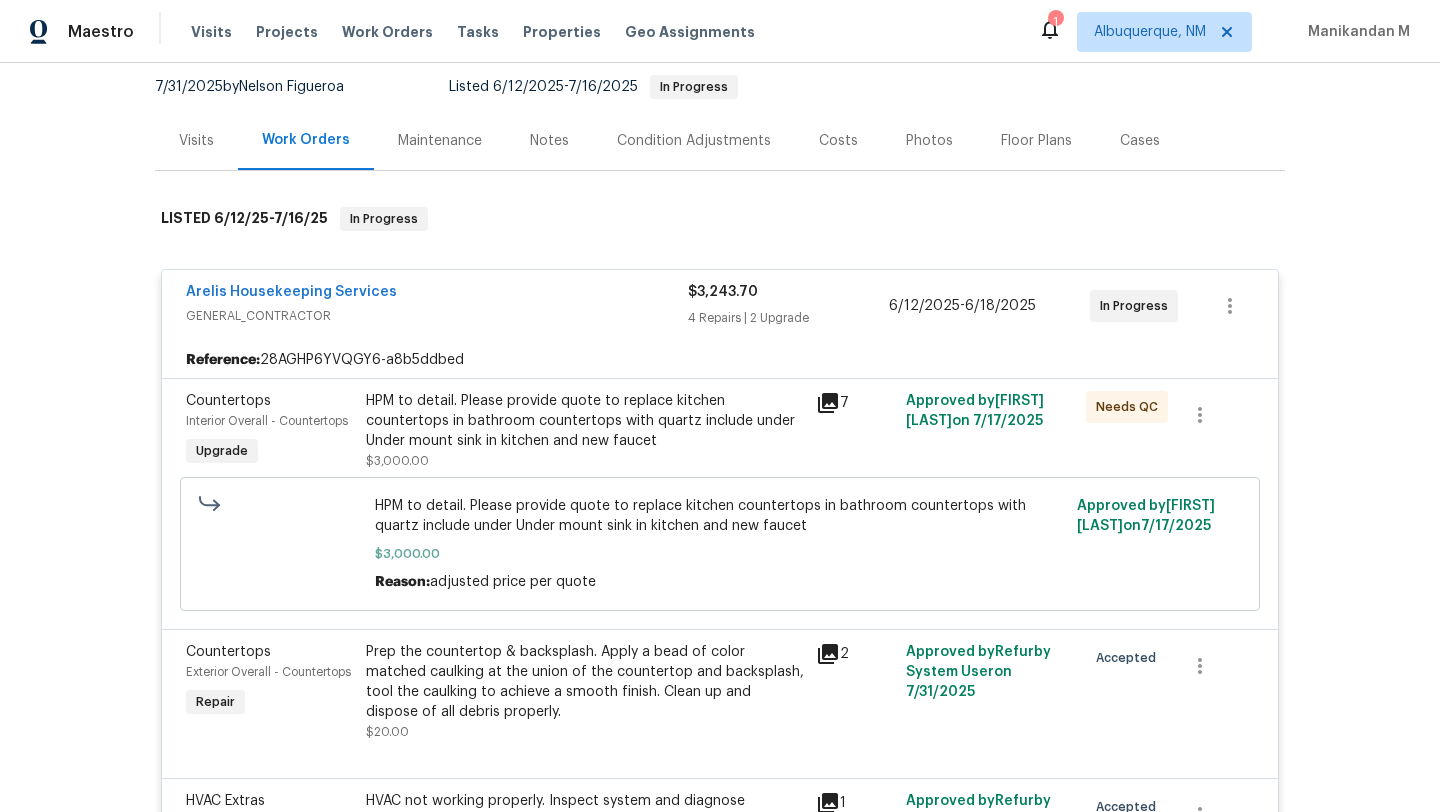 scroll, scrollTop: 211, scrollLeft: 0, axis: vertical 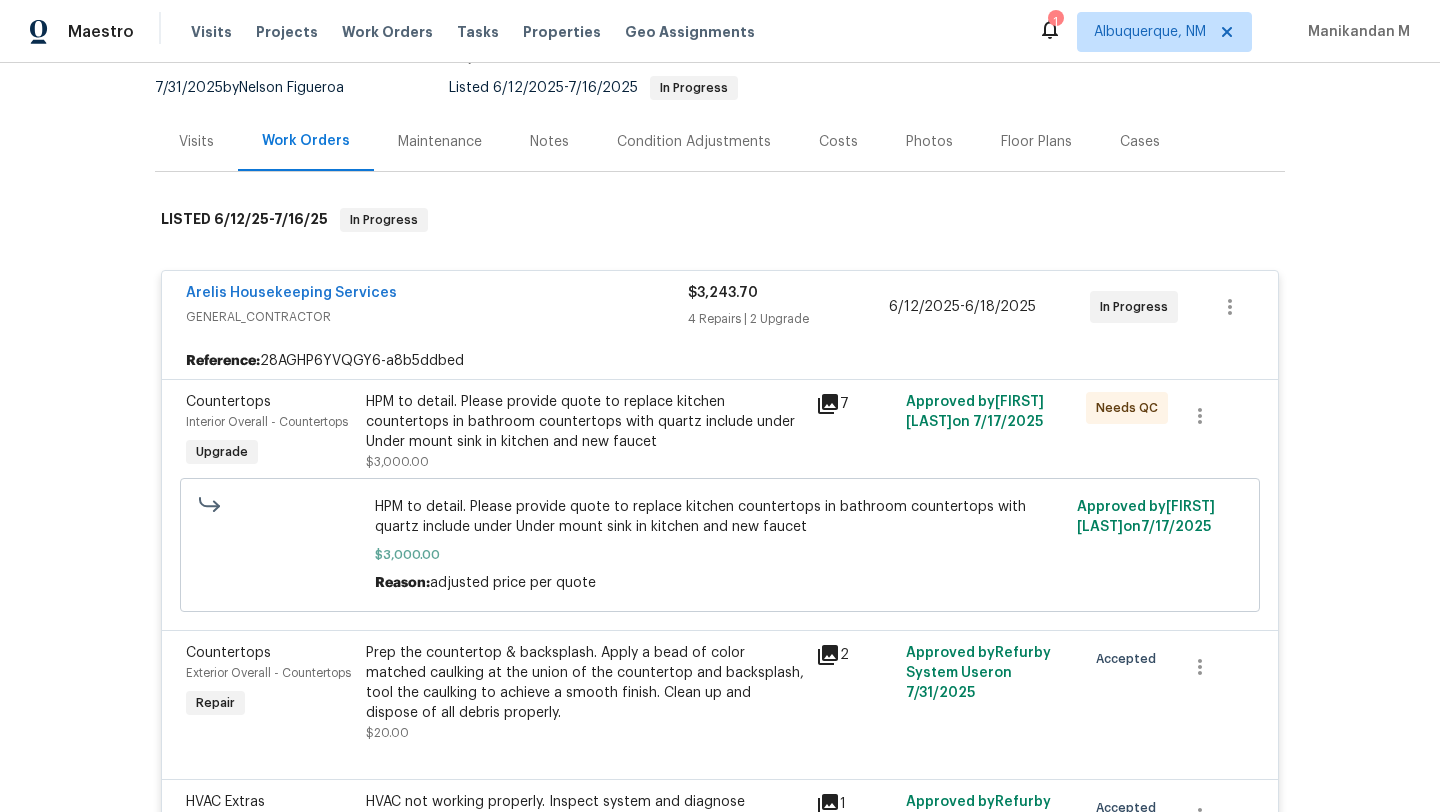 click on "Arelis Housekeeping Services" at bounding box center (437, 295) 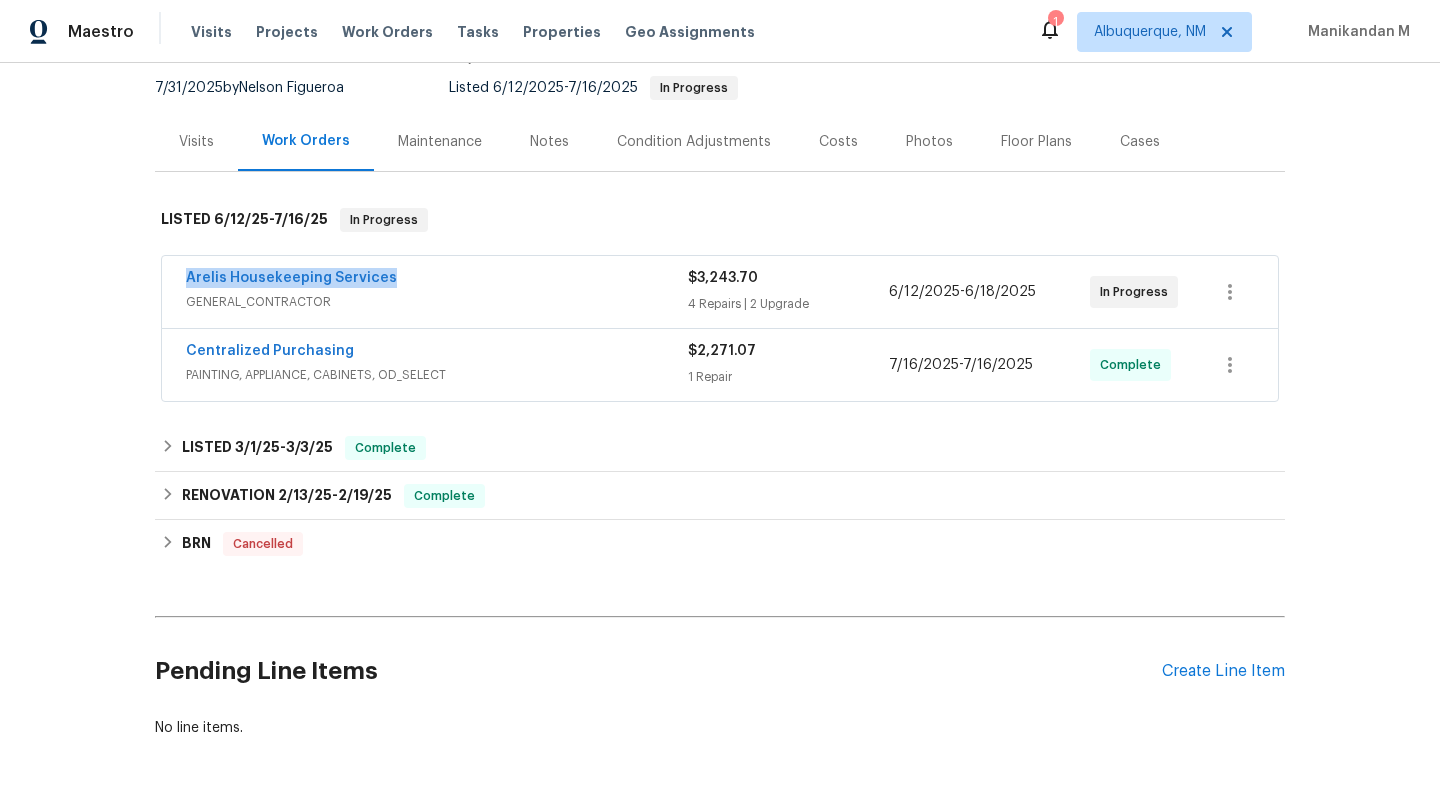 drag, startPoint x: 156, startPoint y: 265, endPoint x: 382, endPoint y: 264, distance: 226.00221 